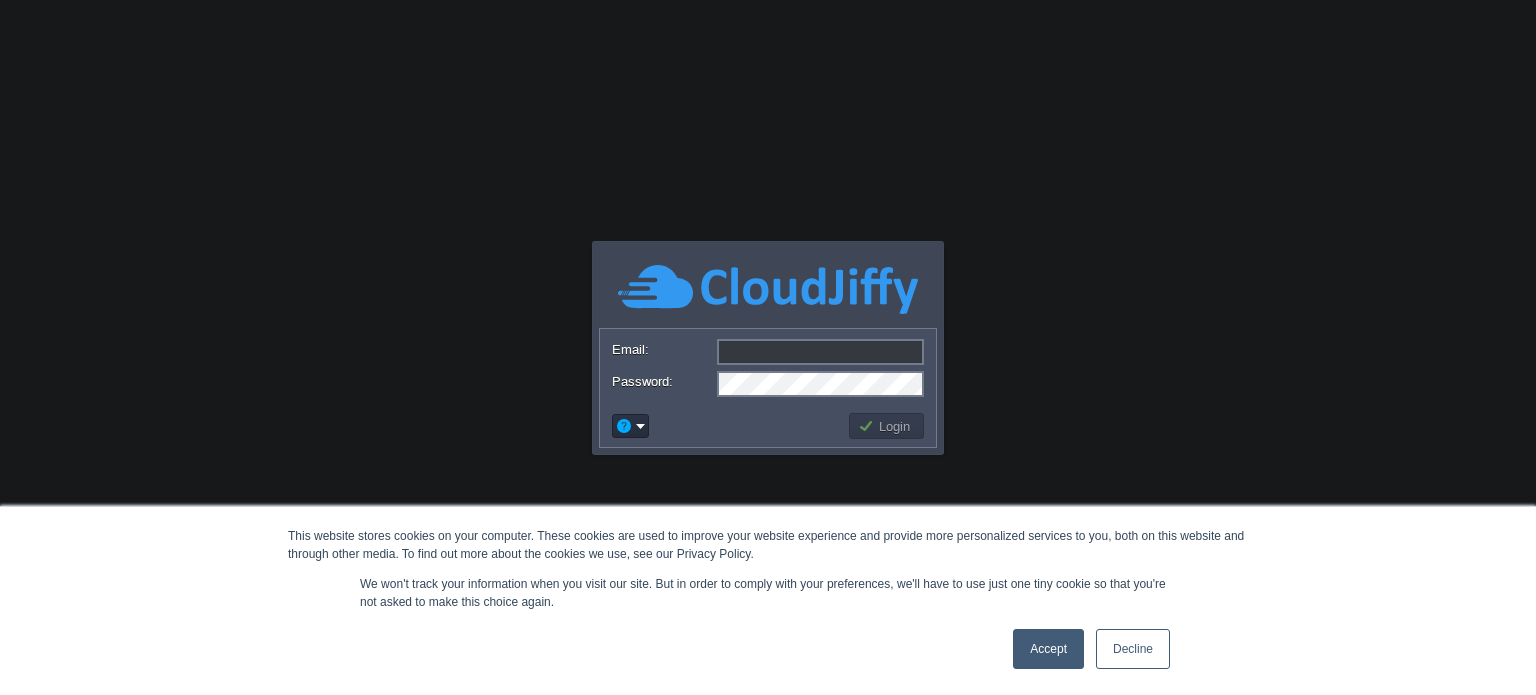 scroll, scrollTop: 0, scrollLeft: 0, axis: both 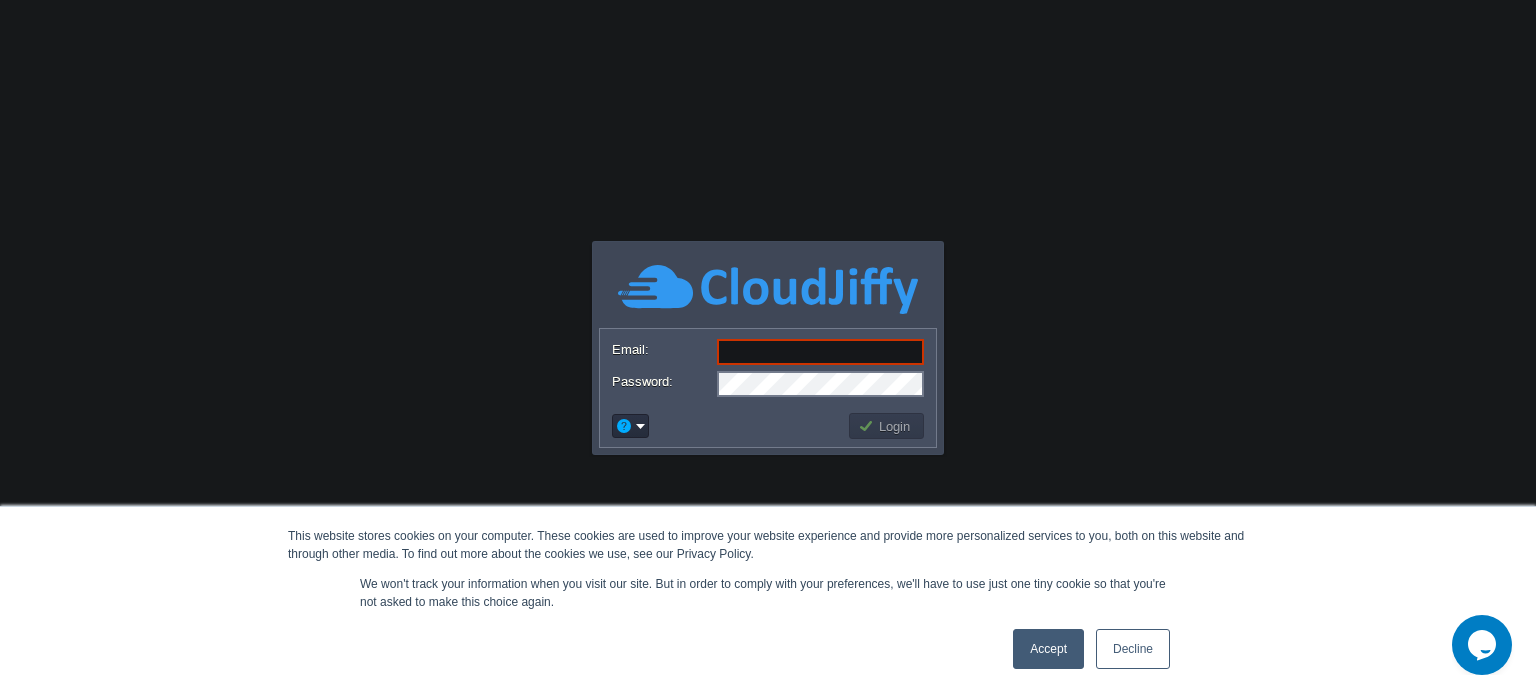 type on "[USERNAME]@[DOMAIN].com" 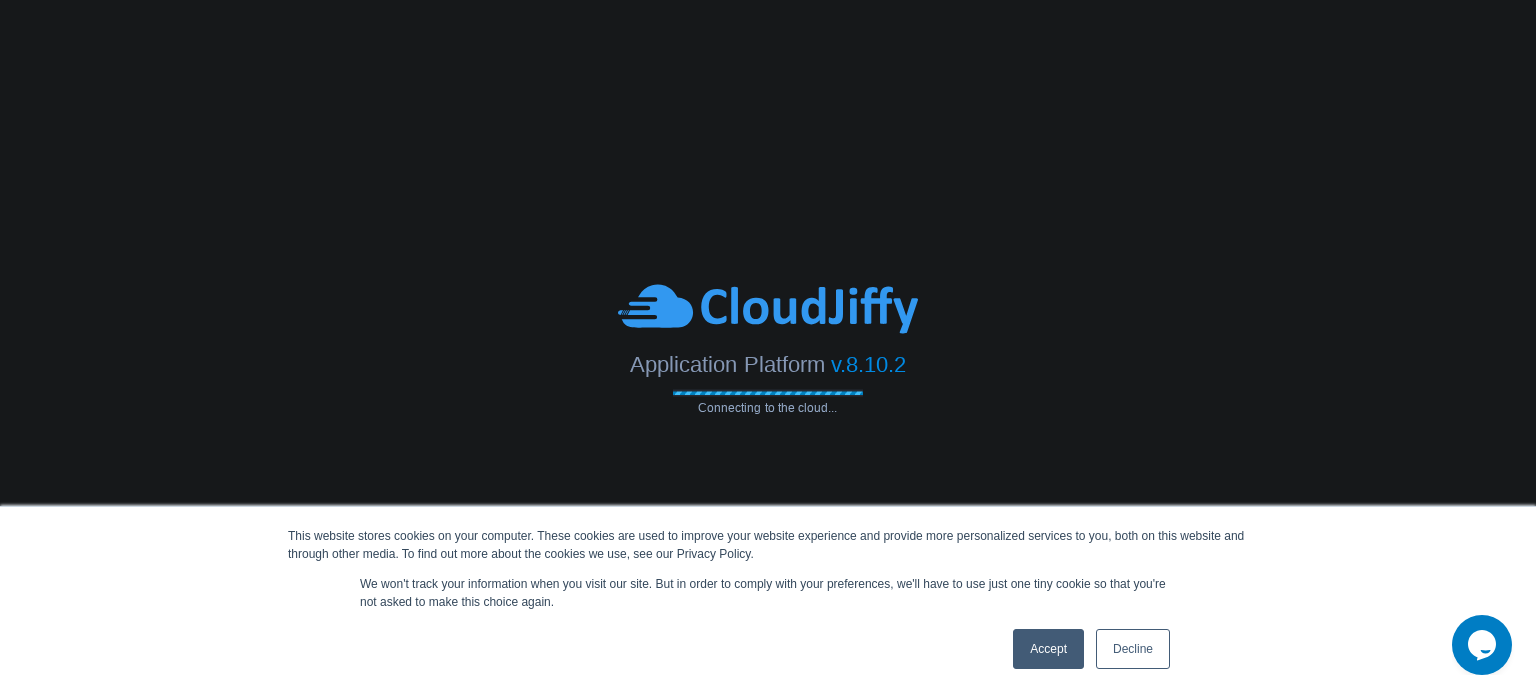 click on "Accept" at bounding box center [1048, 649] 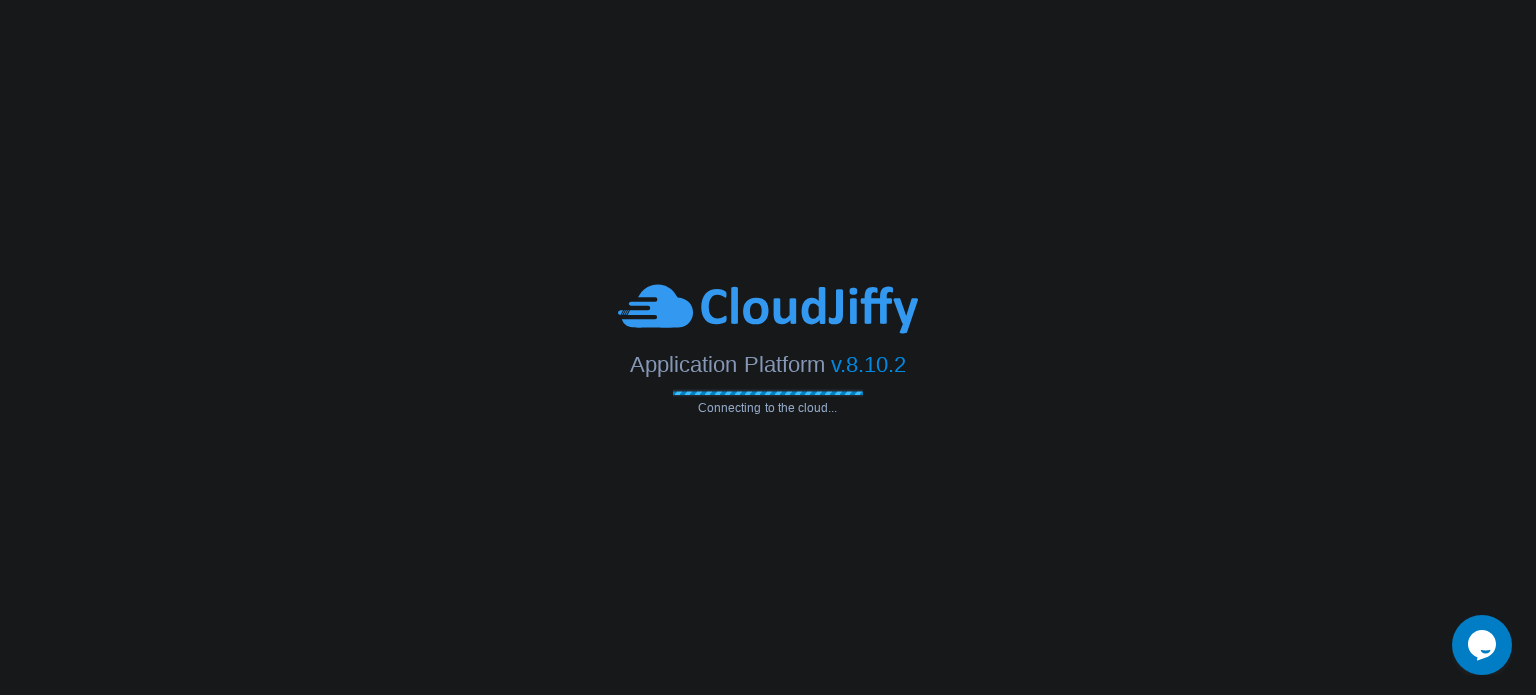 scroll, scrollTop: 0, scrollLeft: 0, axis: both 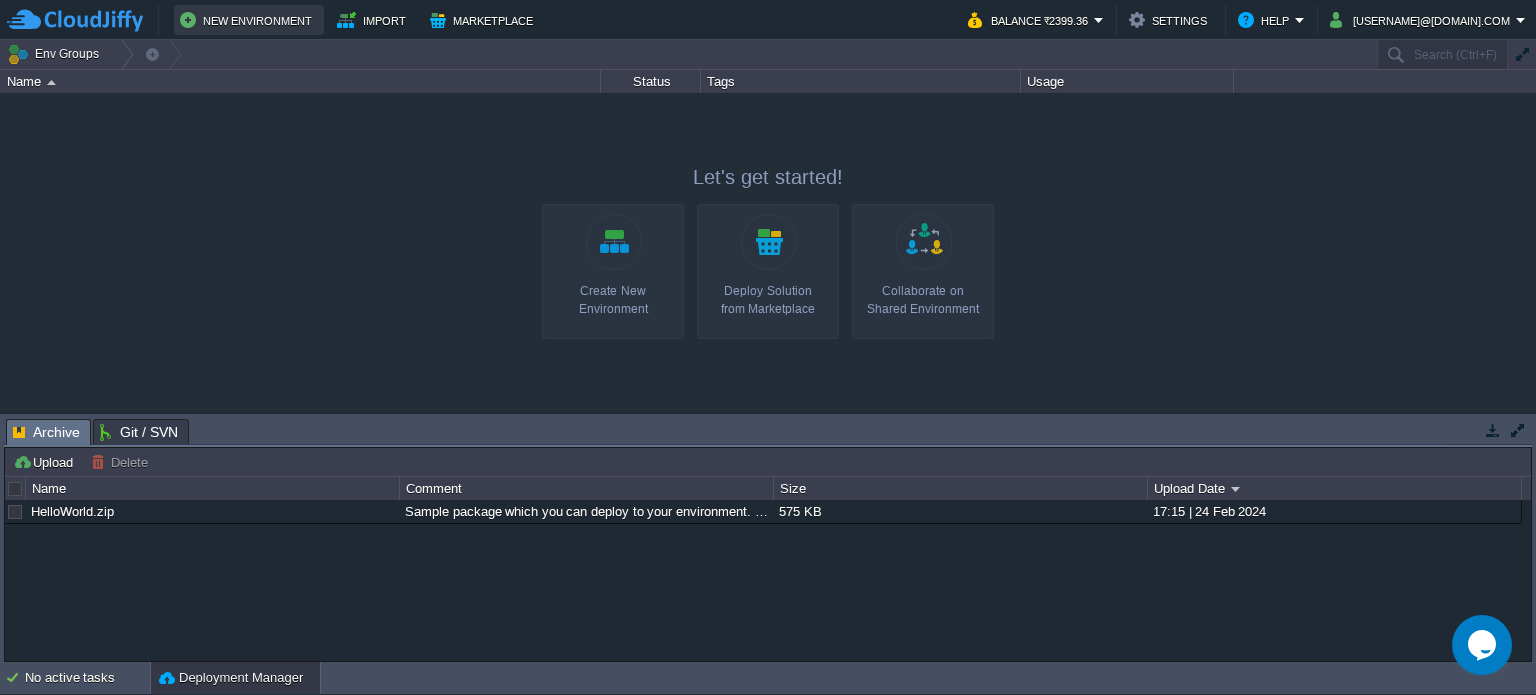 click on "New Environment" at bounding box center [249, 20] 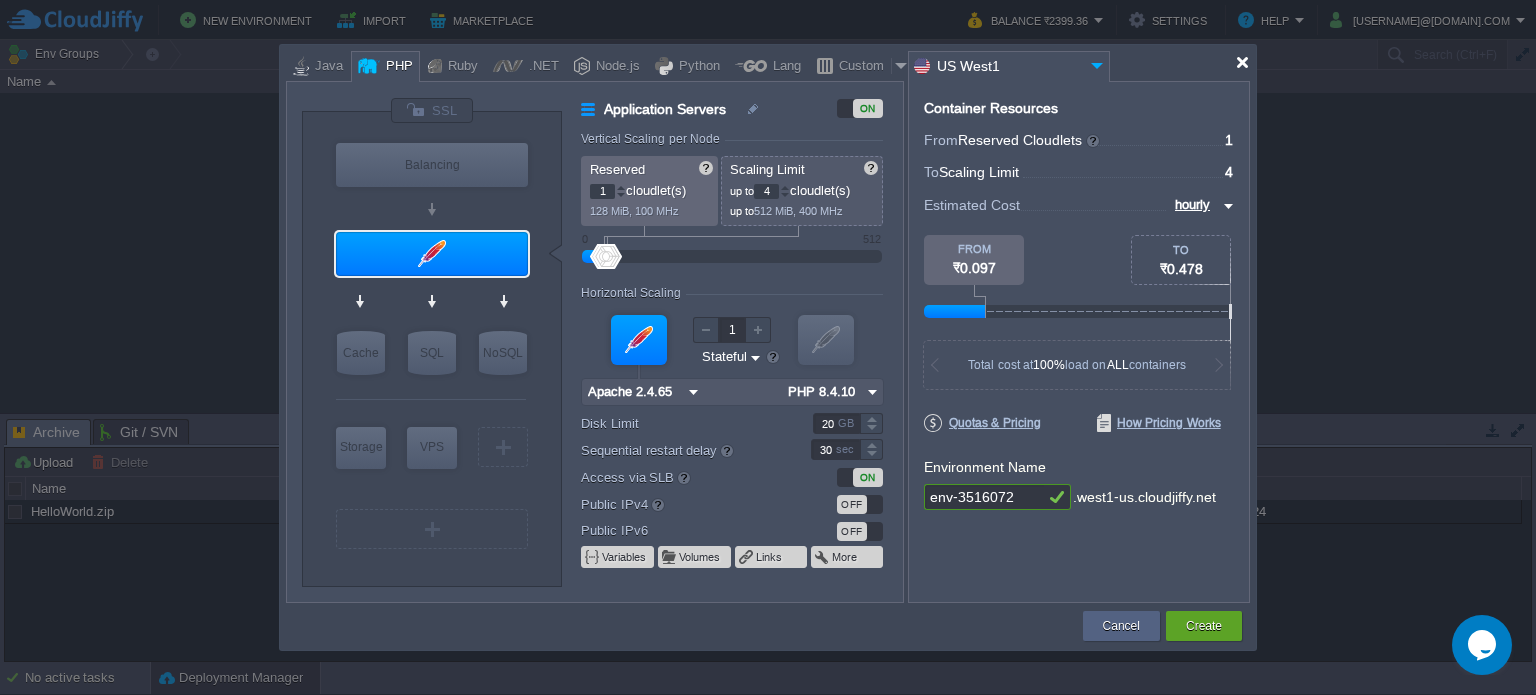 click at bounding box center (1242, 62) 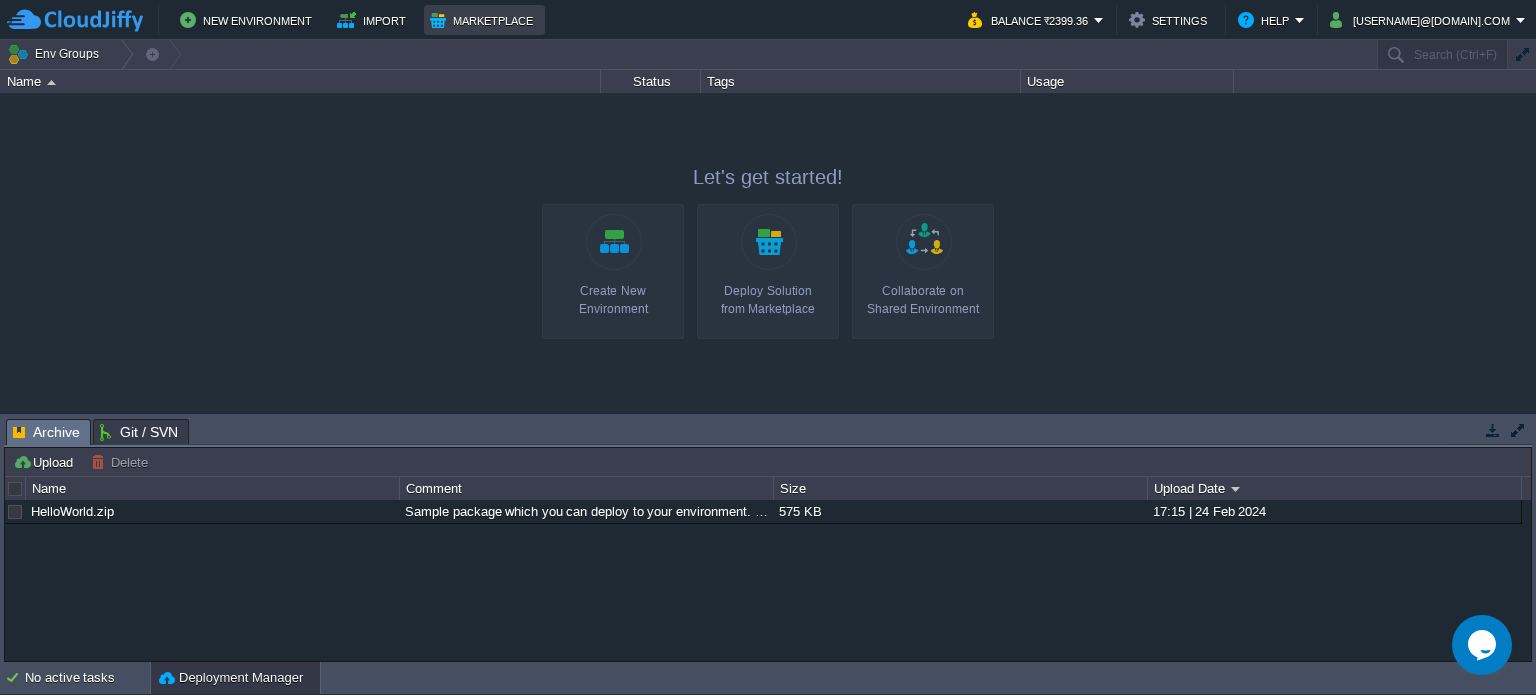 click on "Marketplace" at bounding box center (484, 20) 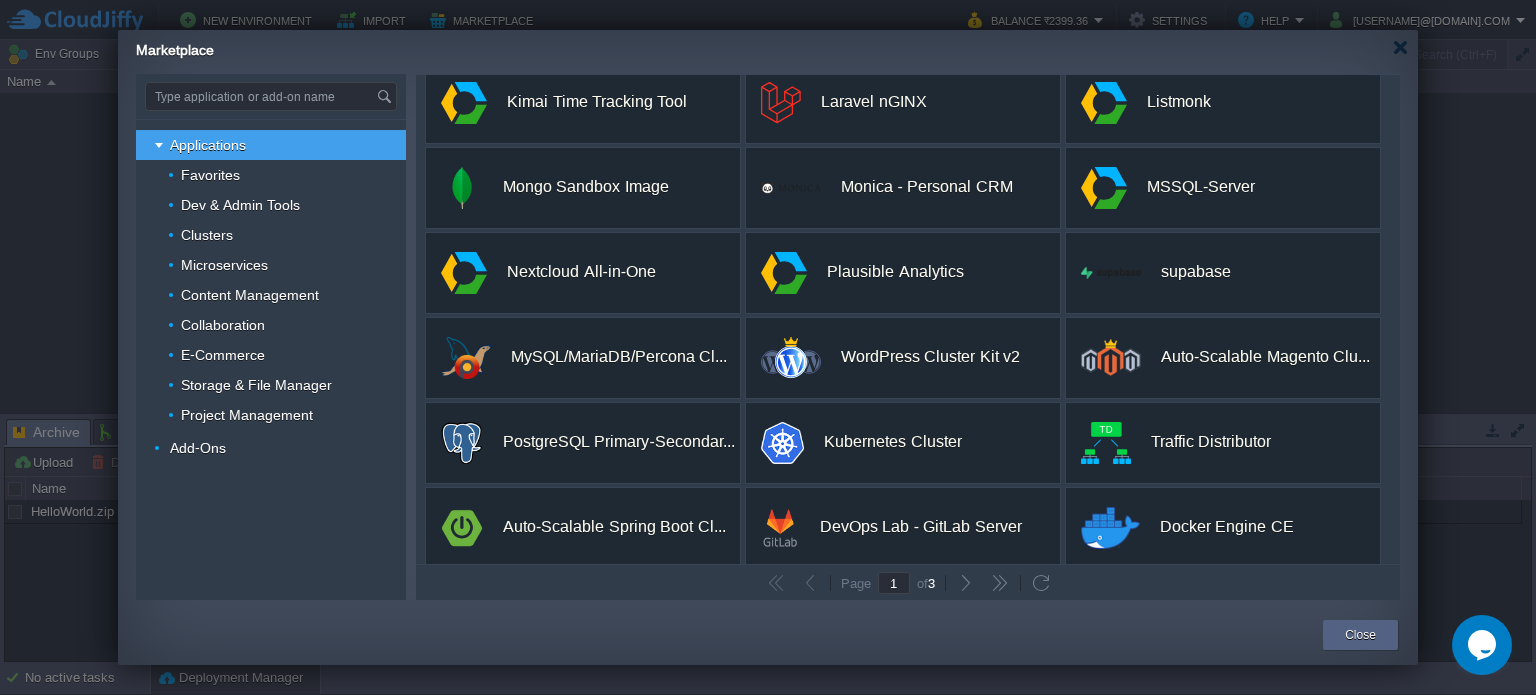 scroll, scrollTop: 200, scrollLeft: 0, axis: vertical 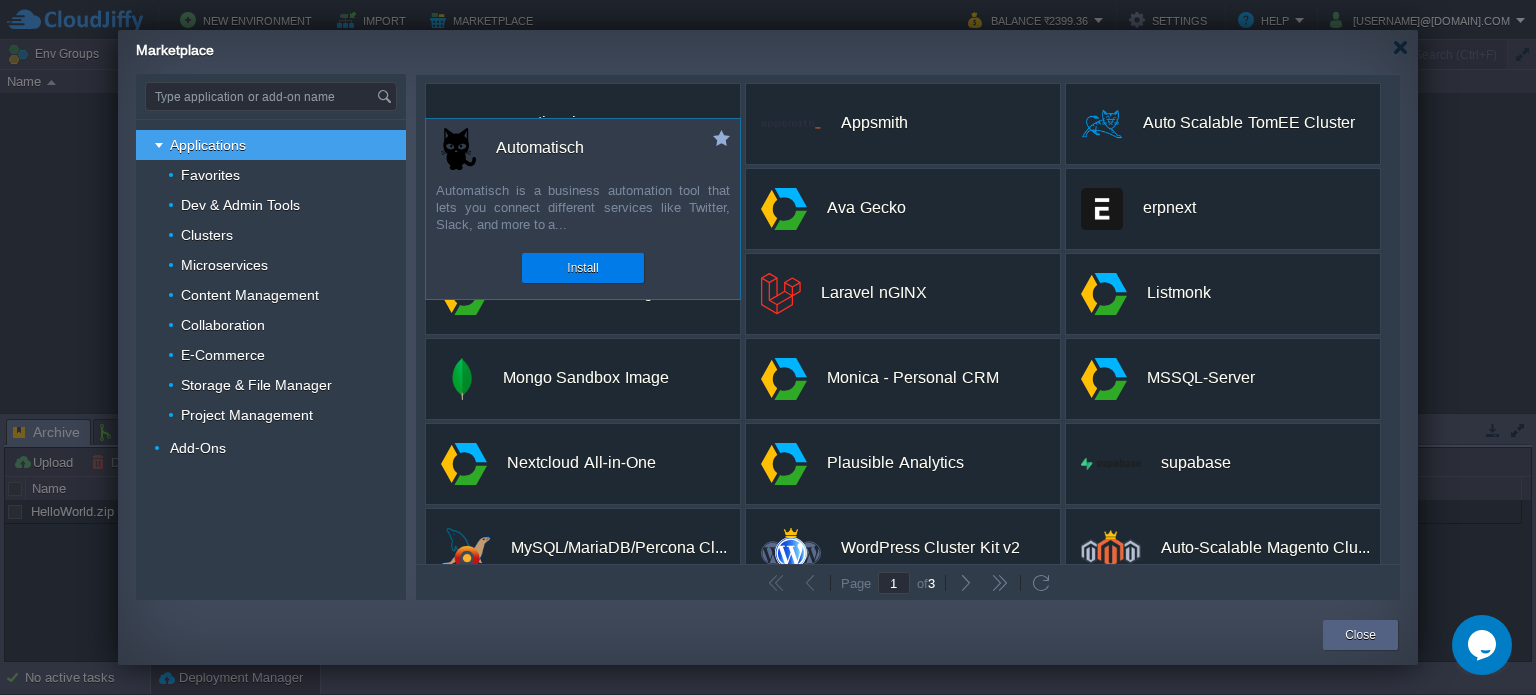 click on "Automatisch" at bounding box center (540, 148) 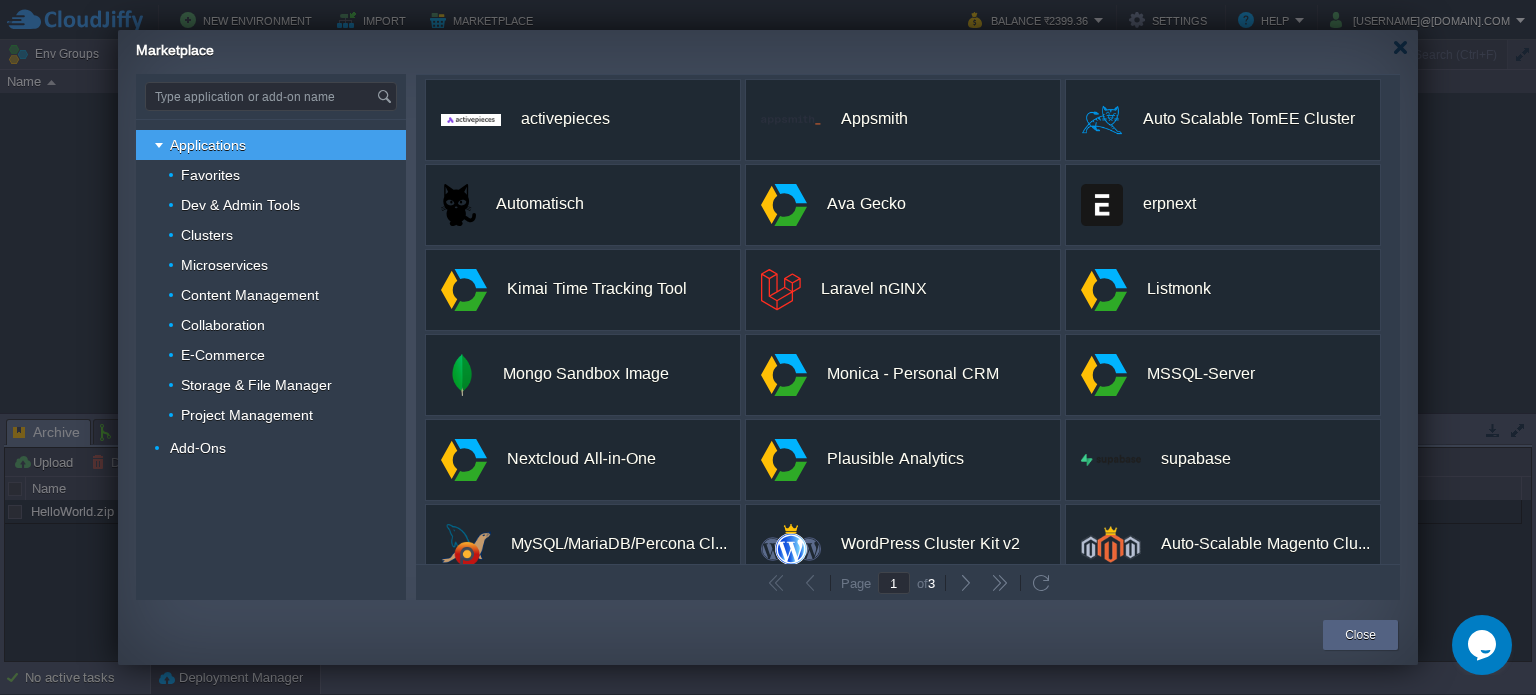 scroll, scrollTop: 0, scrollLeft: 0, axis: both 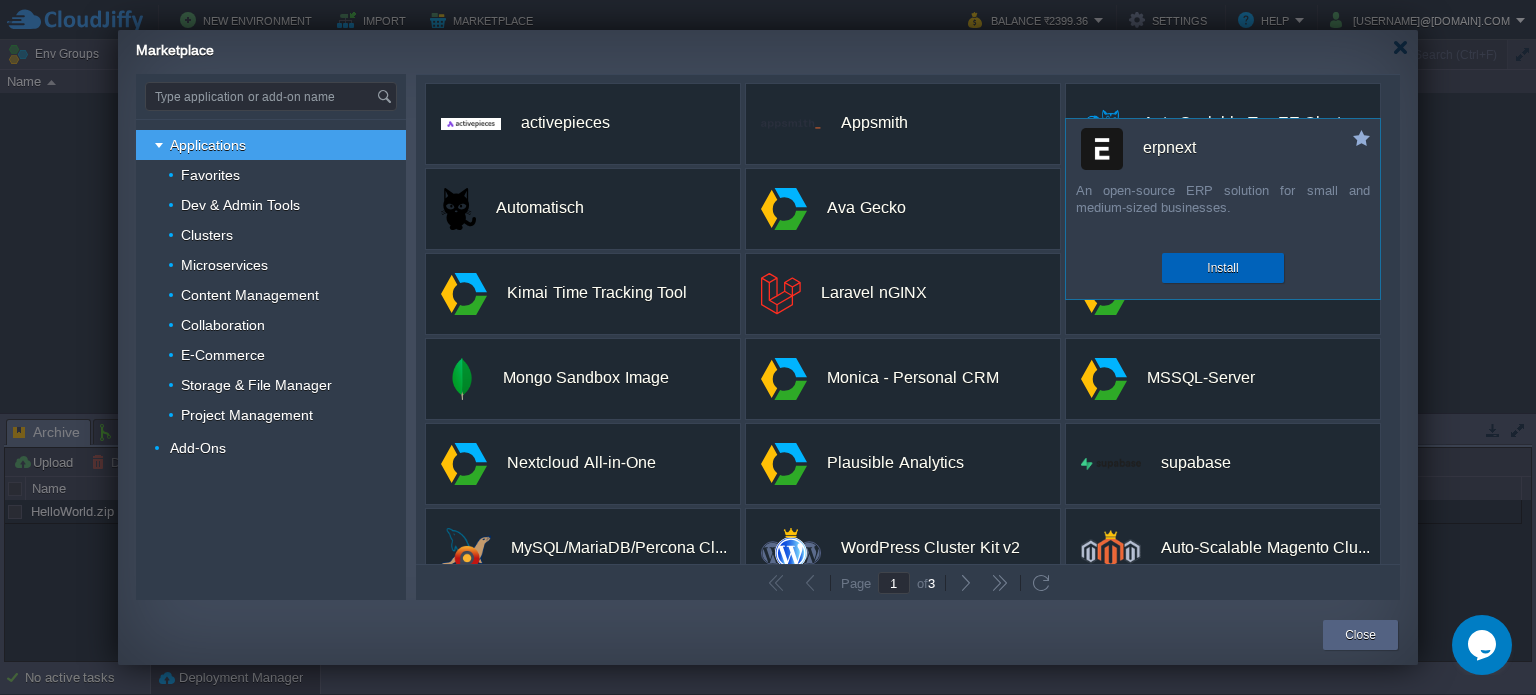click on "Install" at bounding box center [1222, 268] 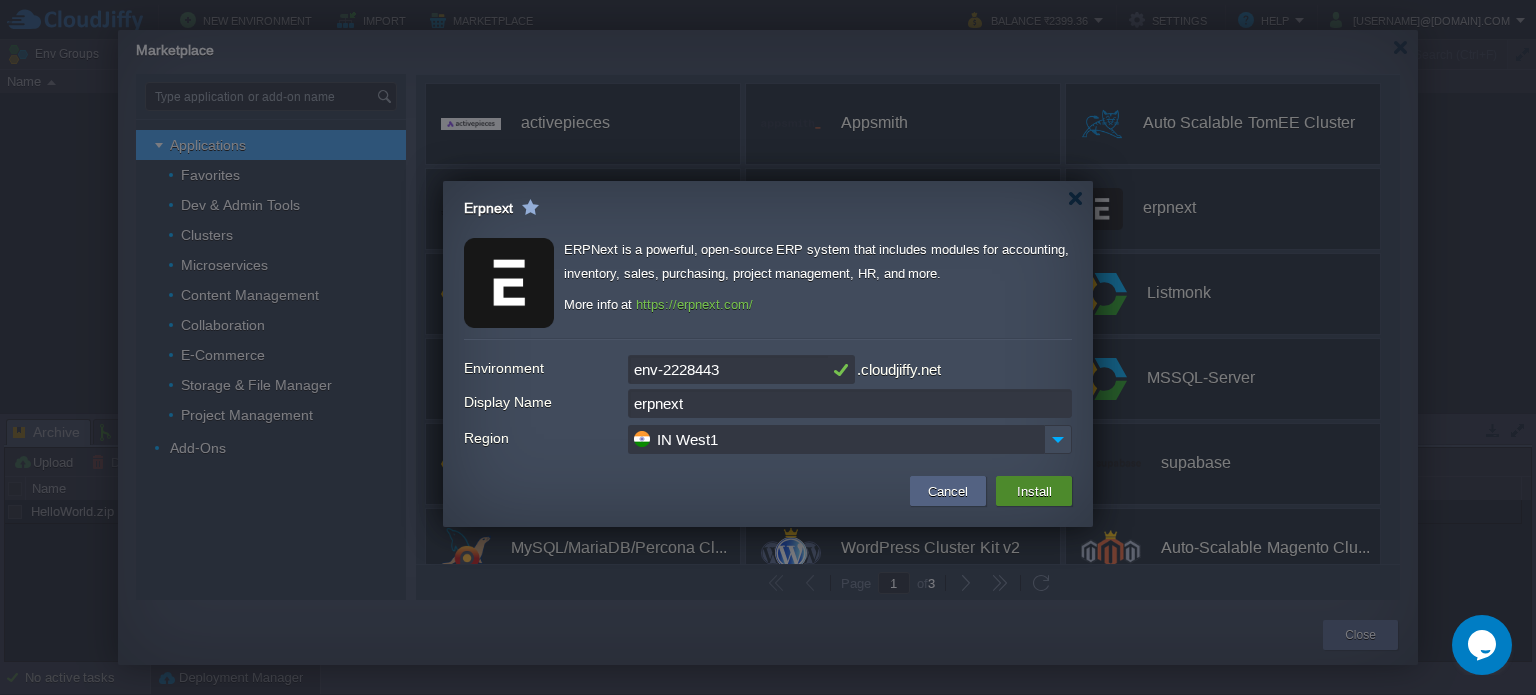 click on "Install" at bounding box center [1034, 491] 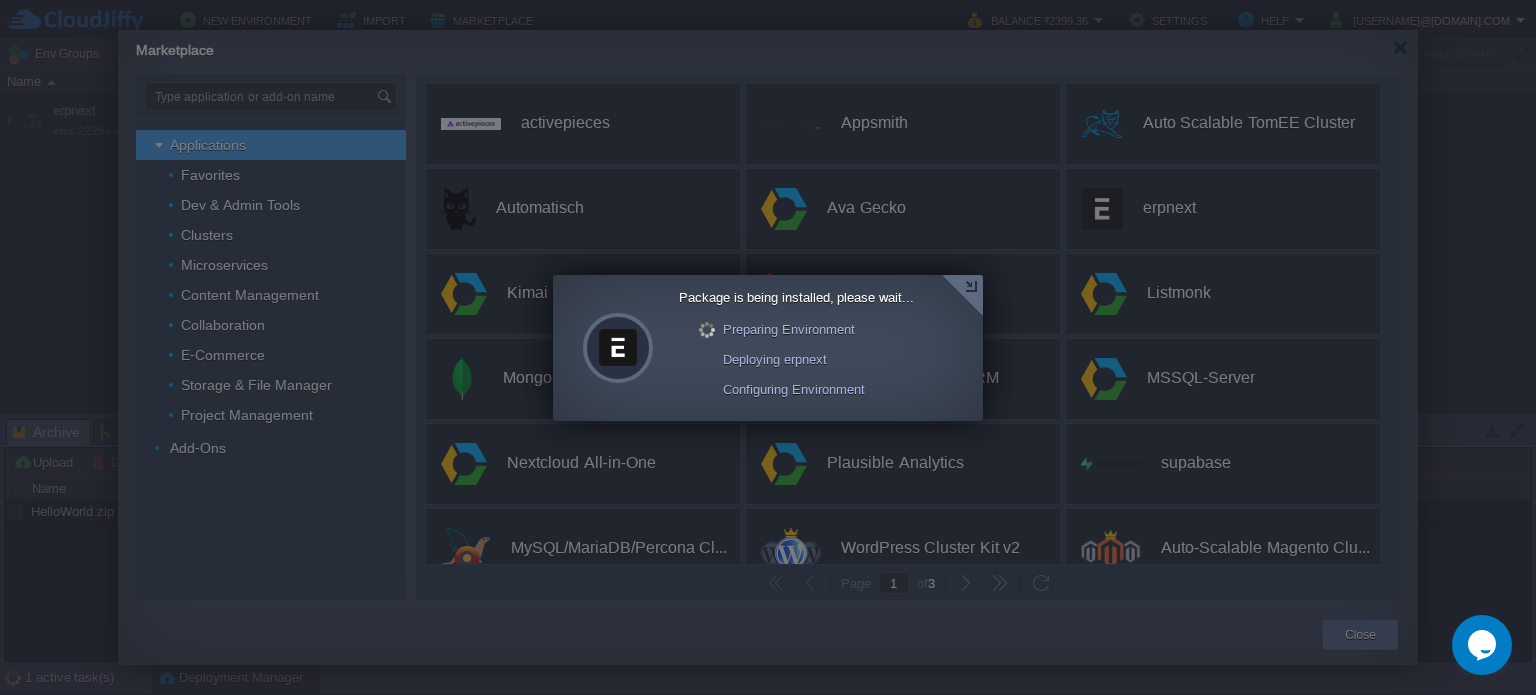 click at bounding box center (962, 295) 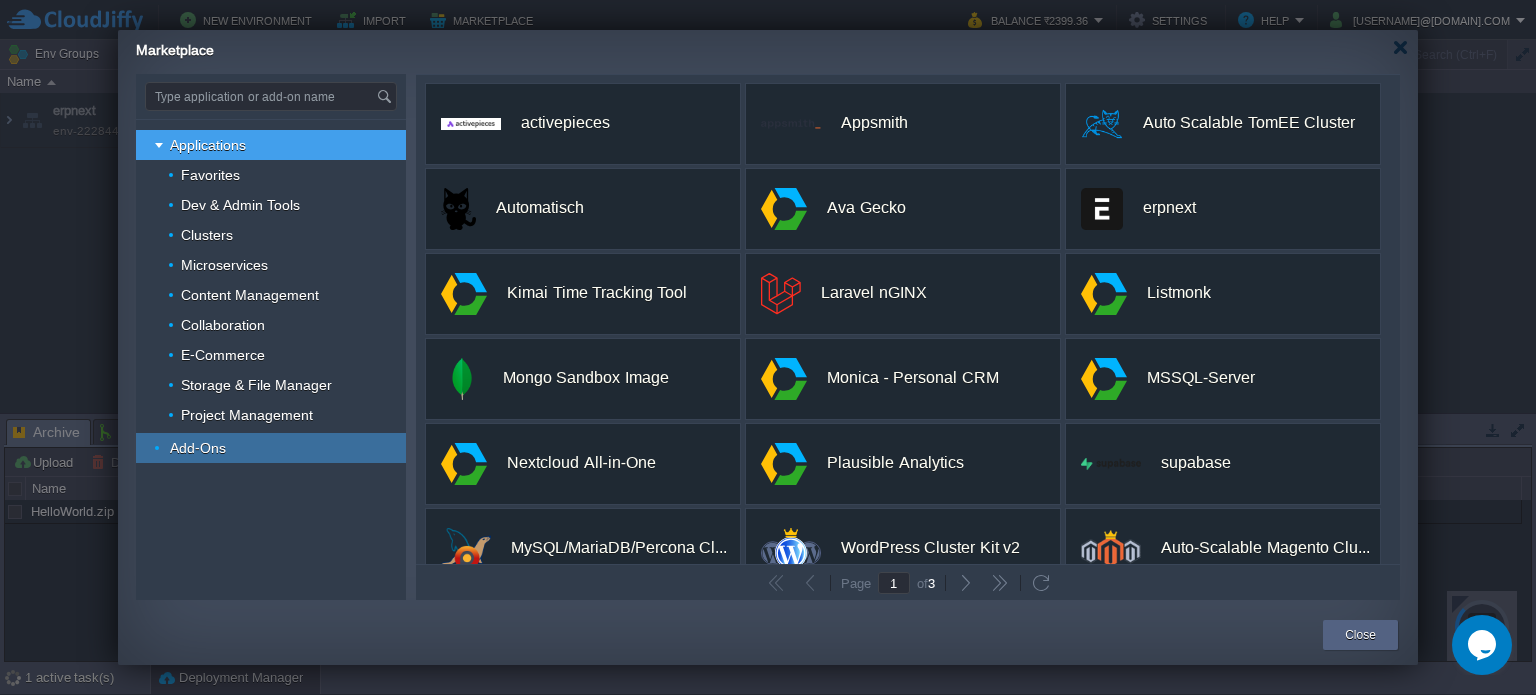 click on "Add-Ons" at bounding box center [271, 448] 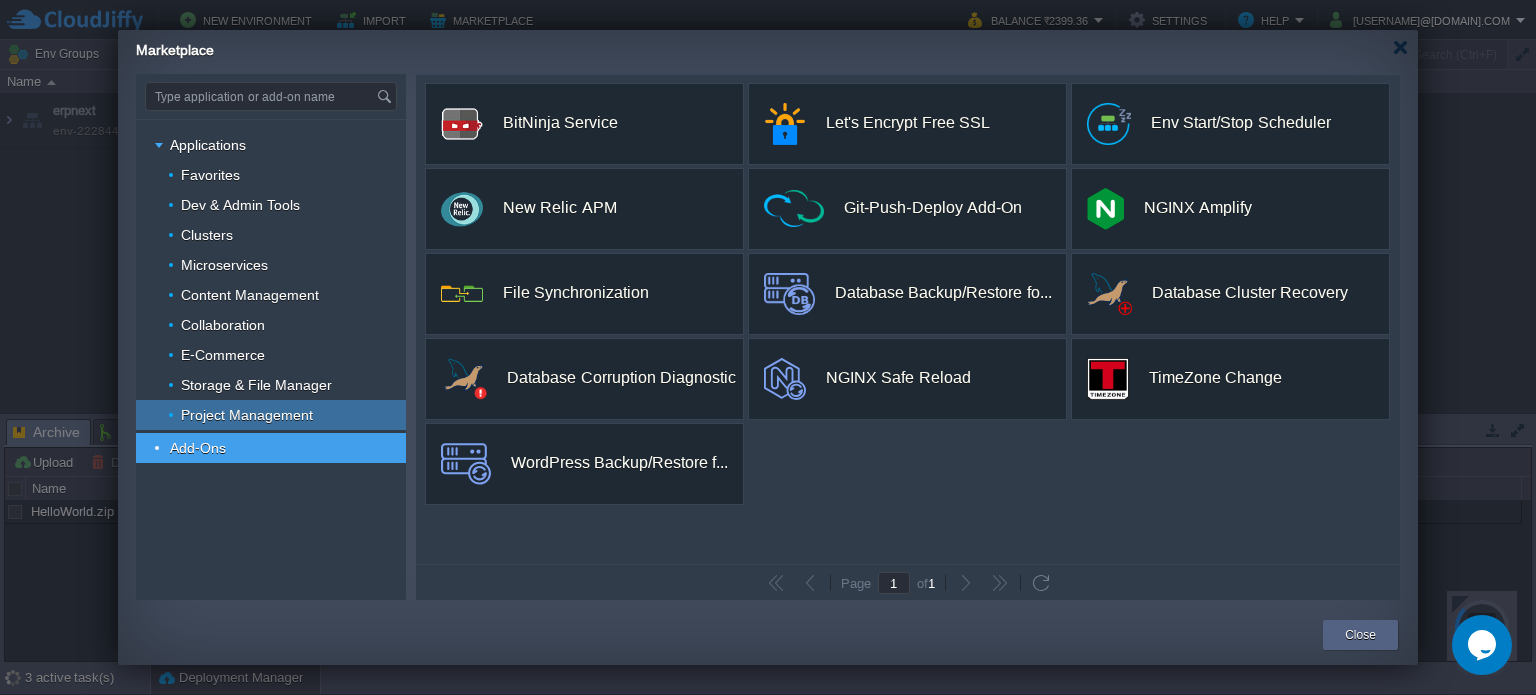 click on "Project Management" at bounding box center [247, 415] 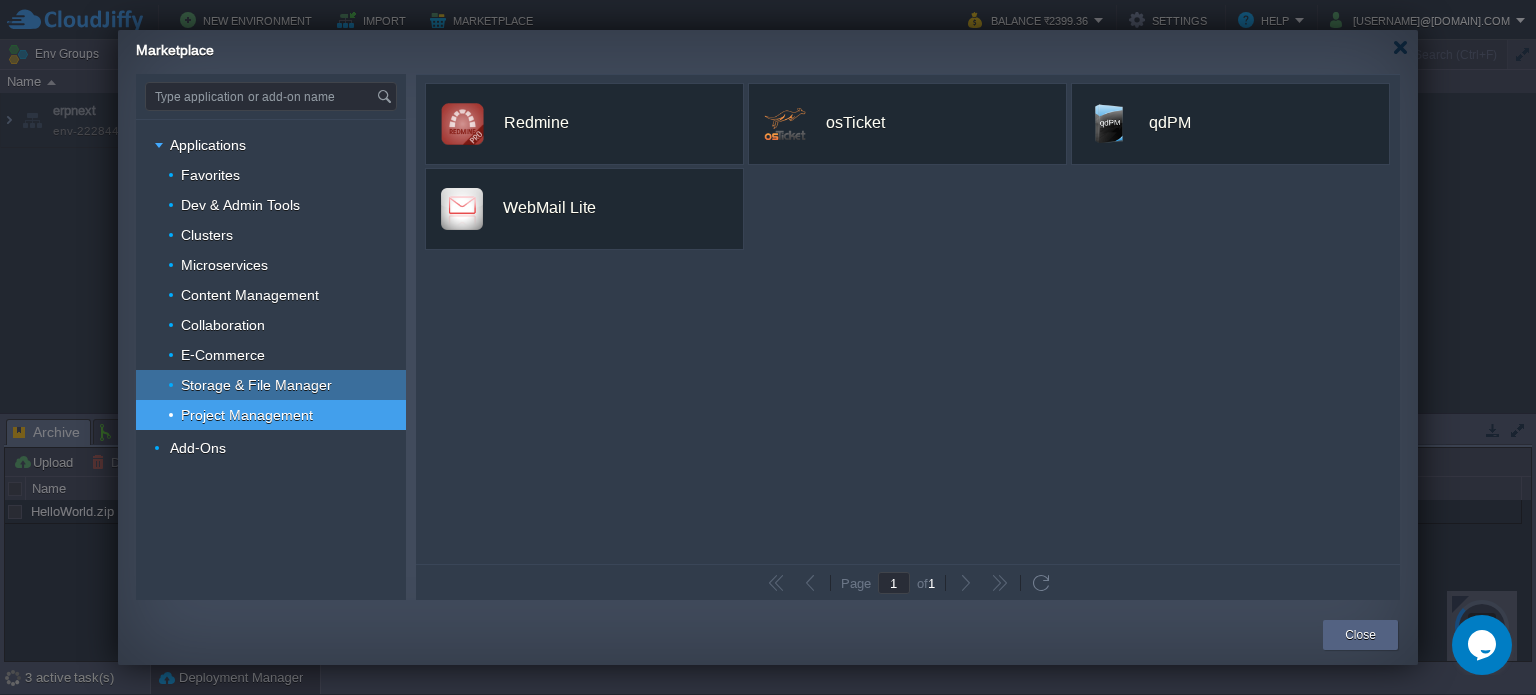 click on "Storage & File Manager" at bounding box center (257, 385) 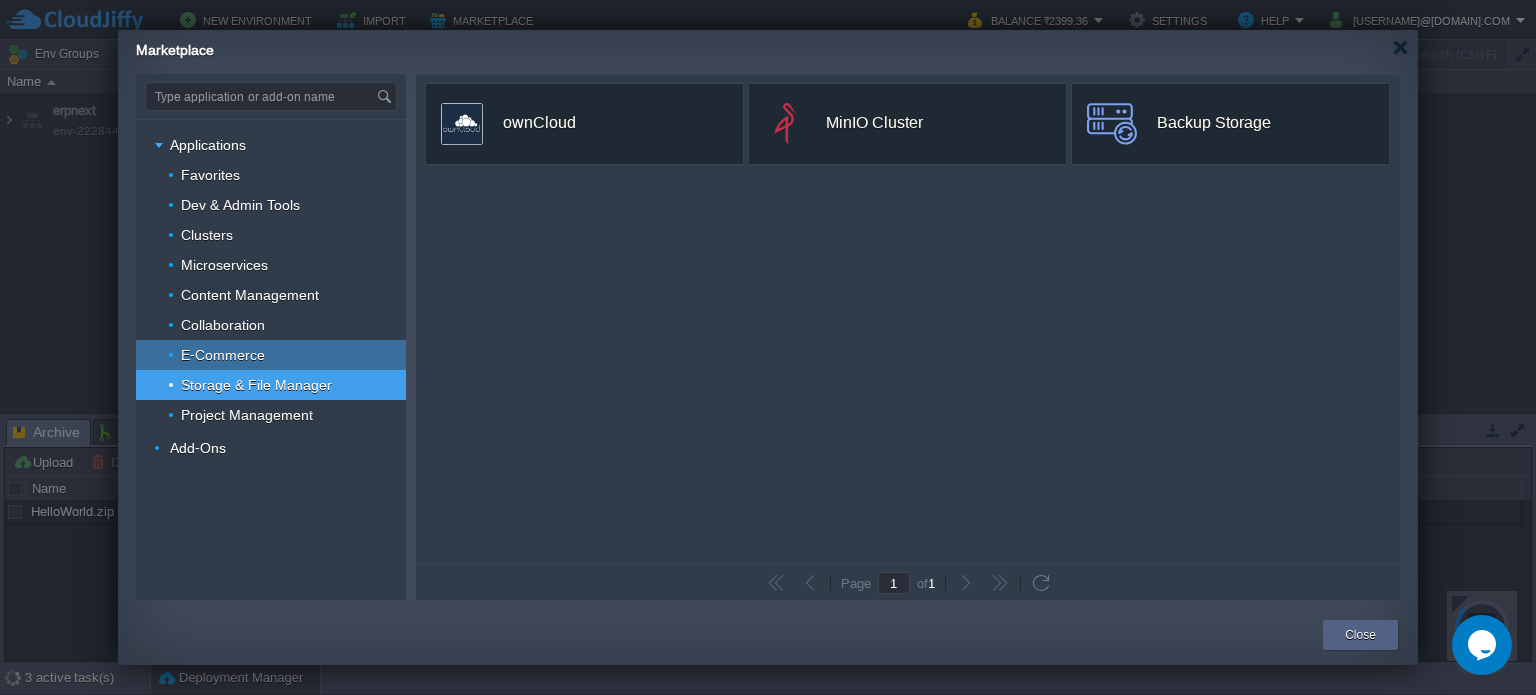click on "E-Commerce" at bounding box center [271, 355] 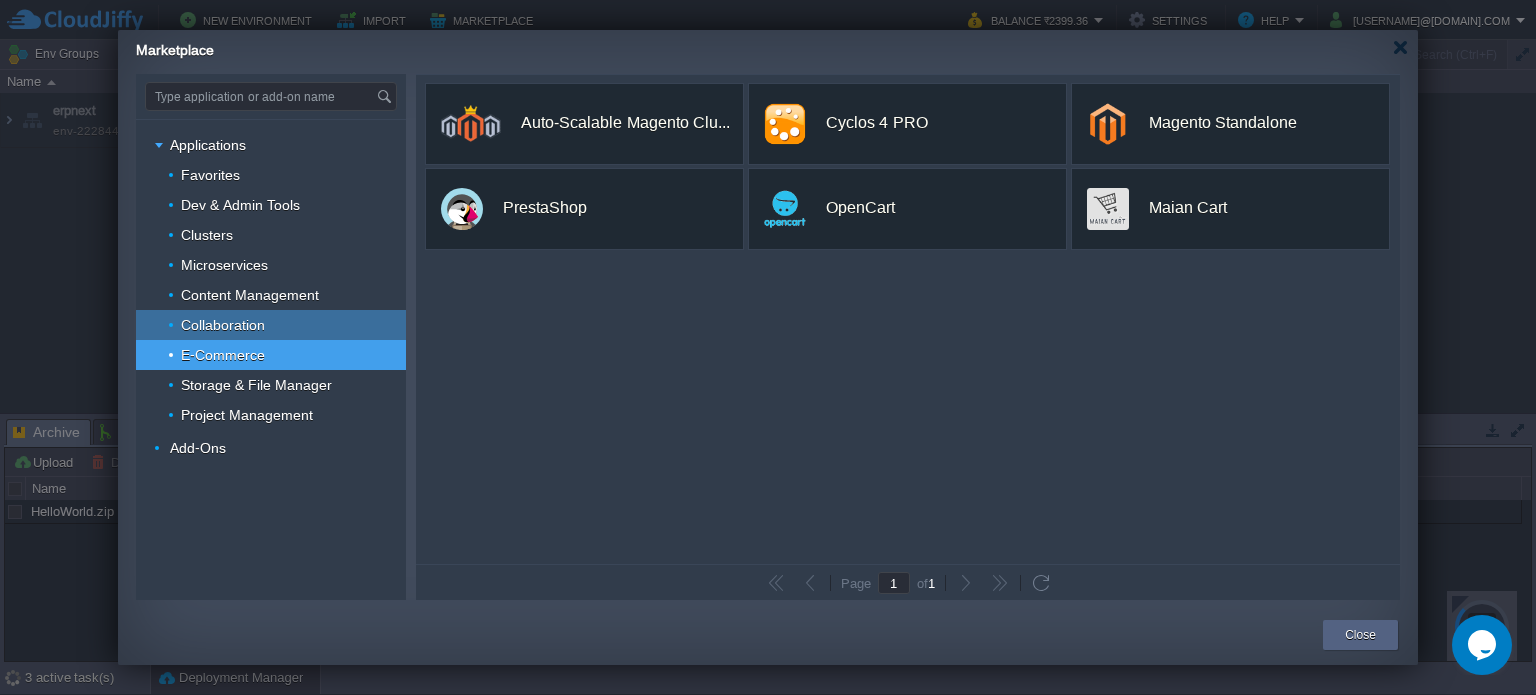click on "Collaboration" at bounding box center (271, 325) 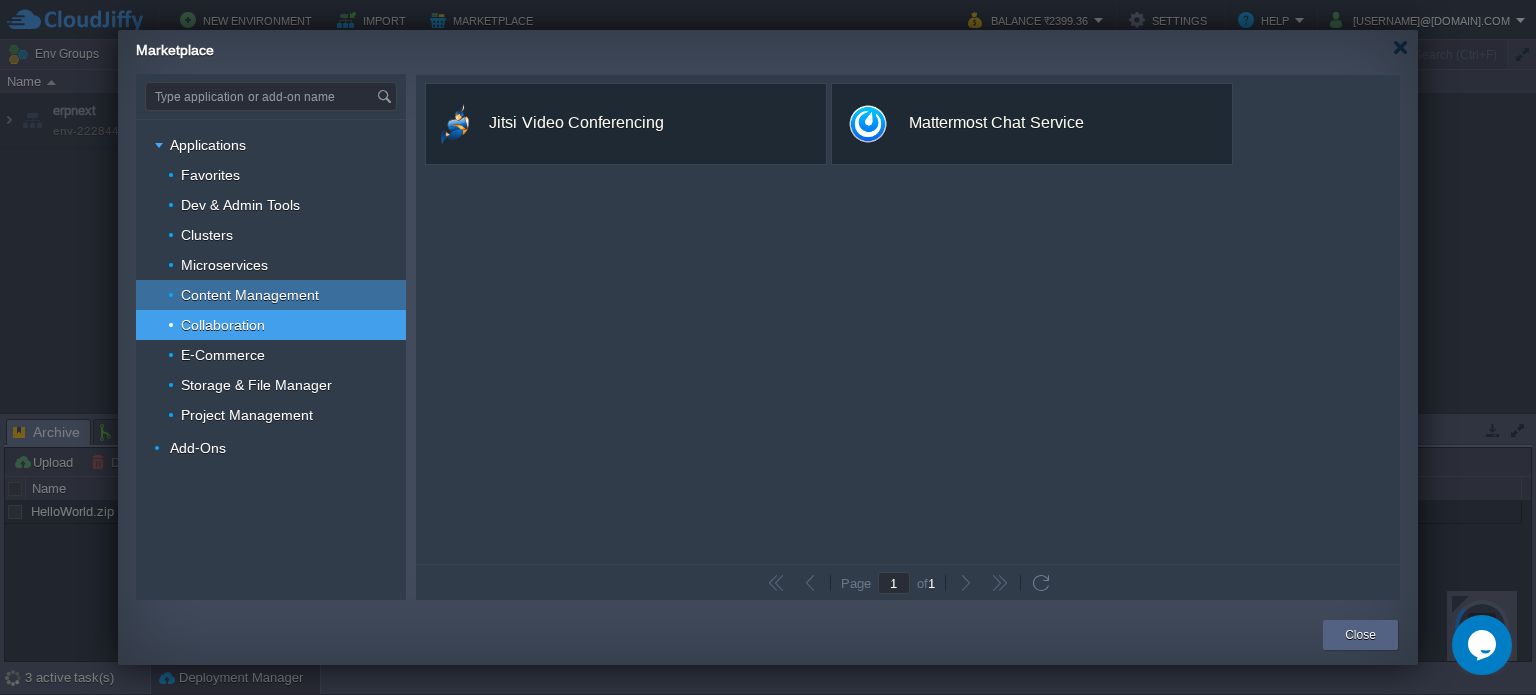 click on "Content Management" at bounding box center [250, 295] 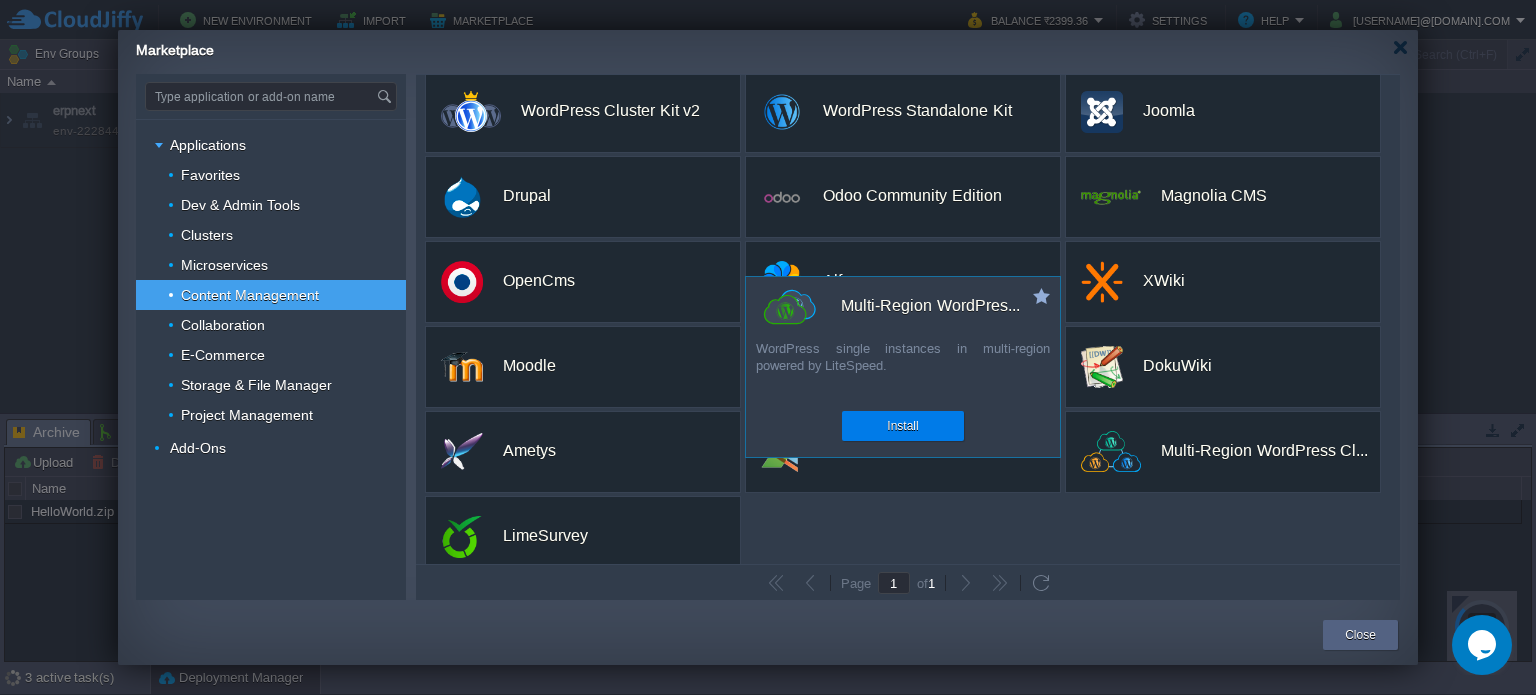 scroll, scrollTop: 0, scrollLeft: 0, axis: both 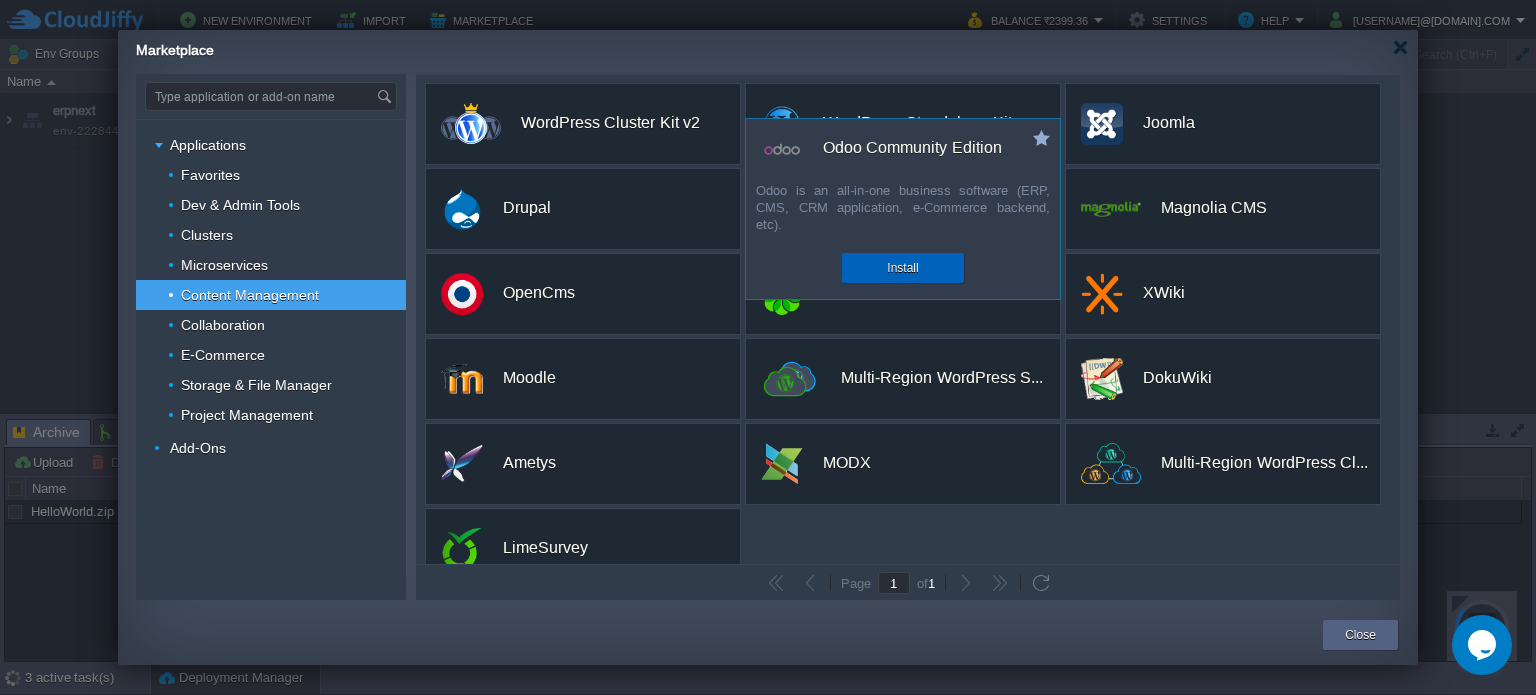 click on "Install" at bounding box center (902, 268) 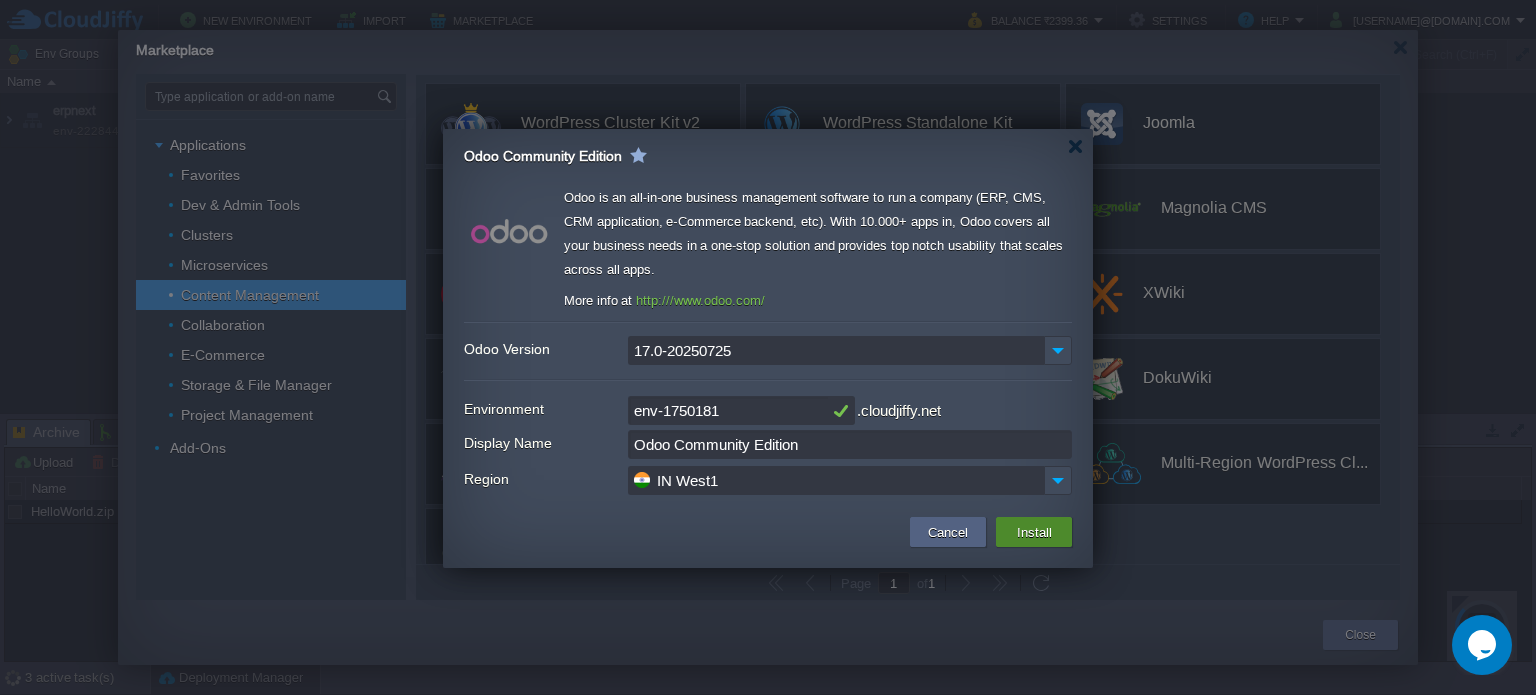 click on "Install" at bounding box center (1034, 532) 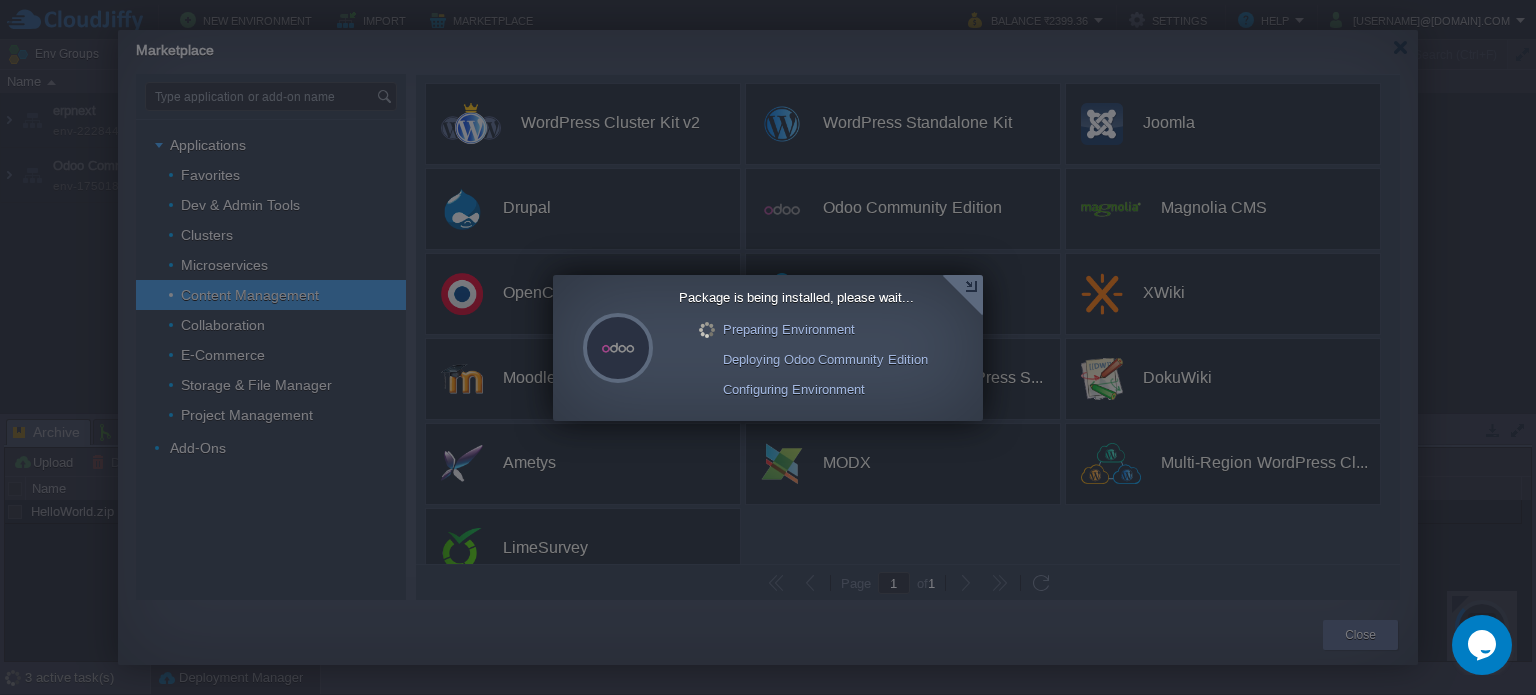 click at bounding box center [962, 295] 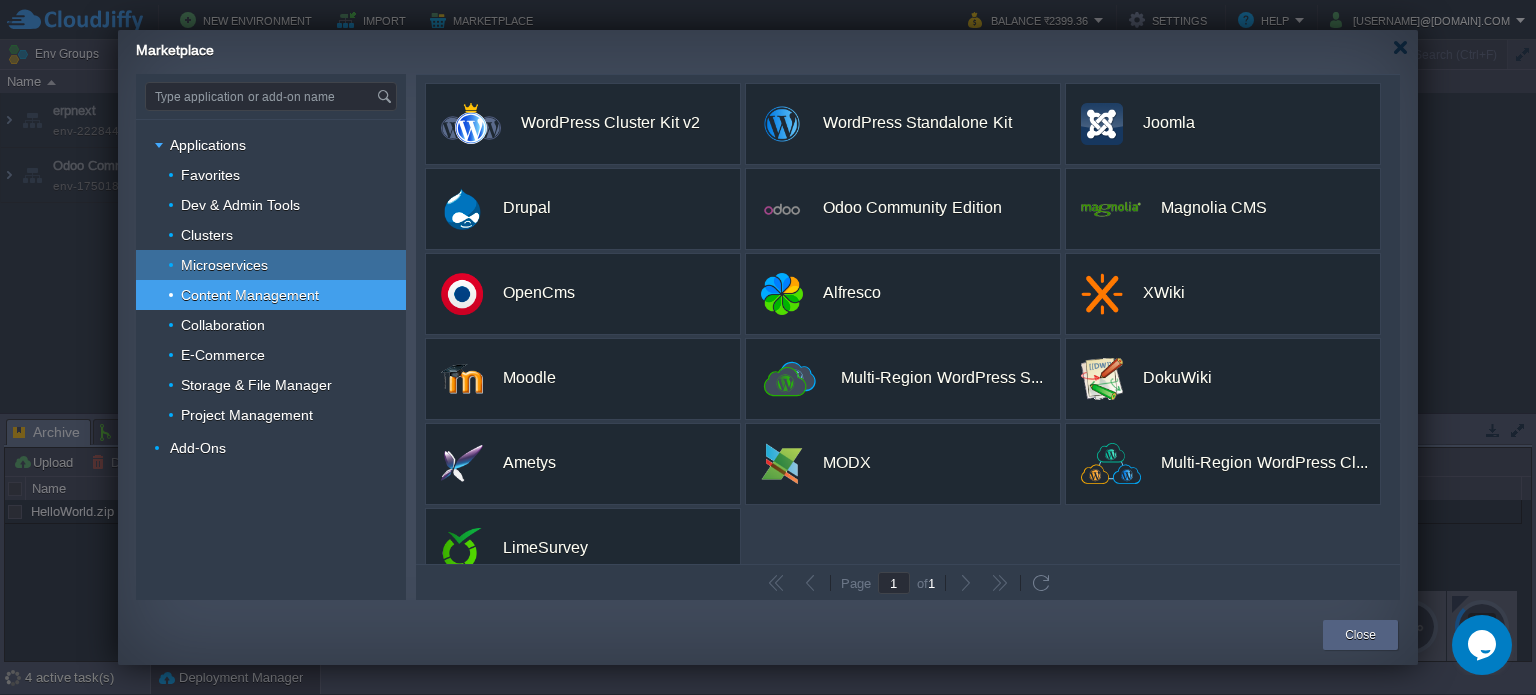 click on "Microservices" at bounding box center [271, 265] 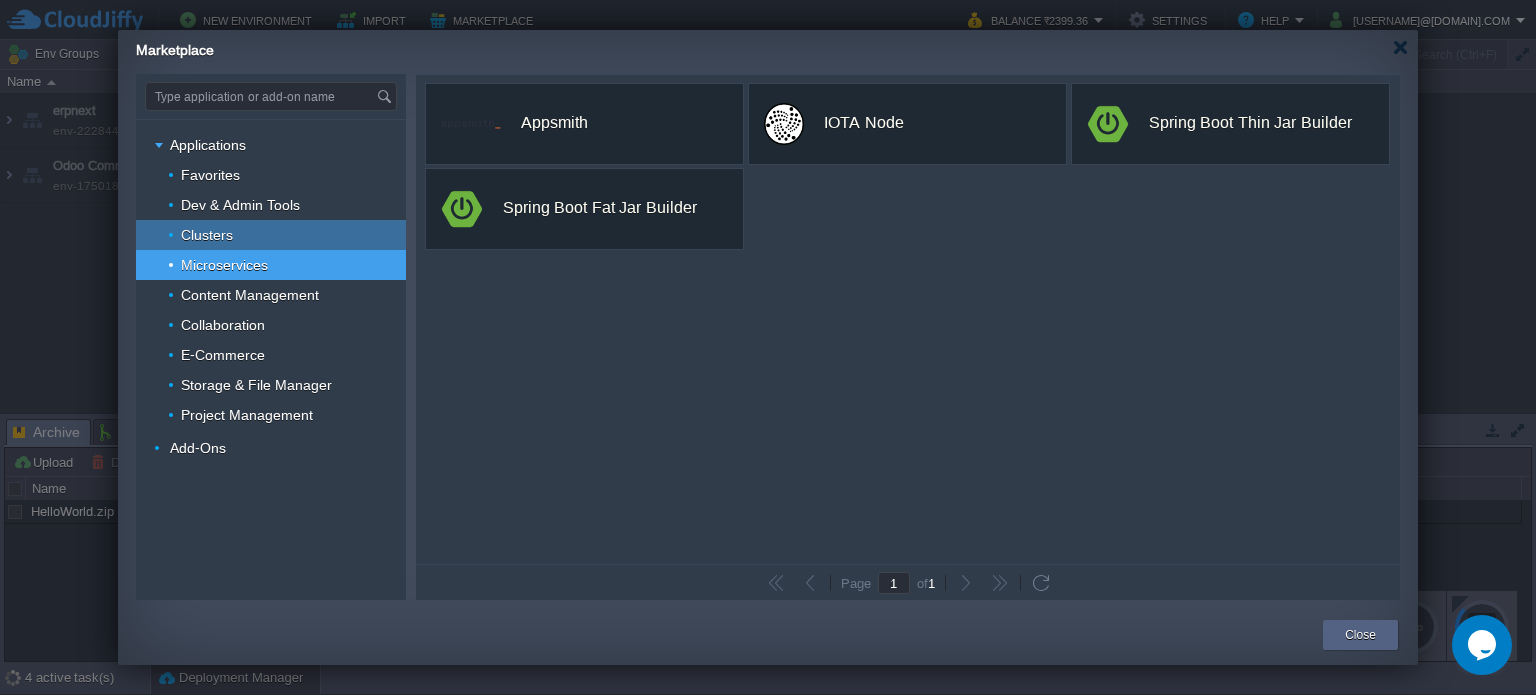 click on "Clusters" at bounding box center [271, 235] 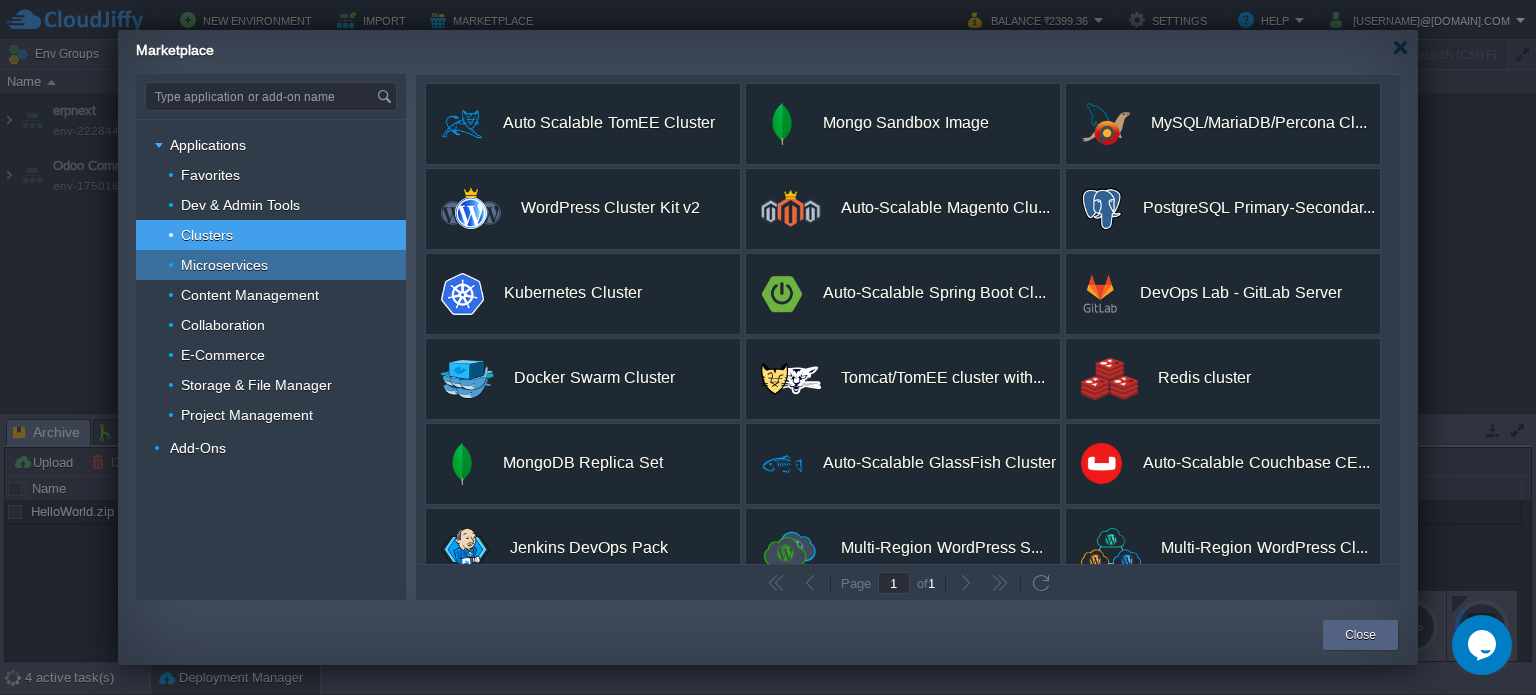 click on "Microservices" at bounding box center [271, 265] 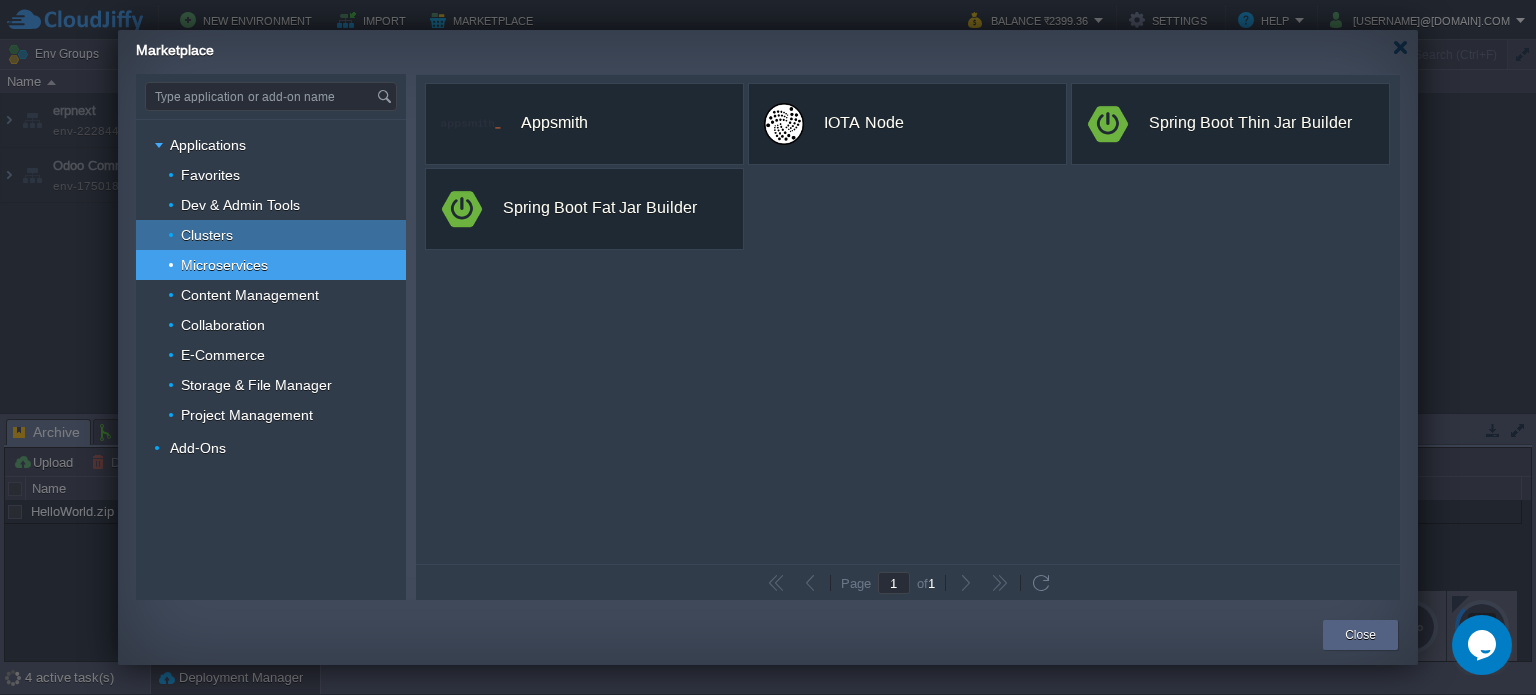 click on "Clusters" at bounding box center (271, 235) 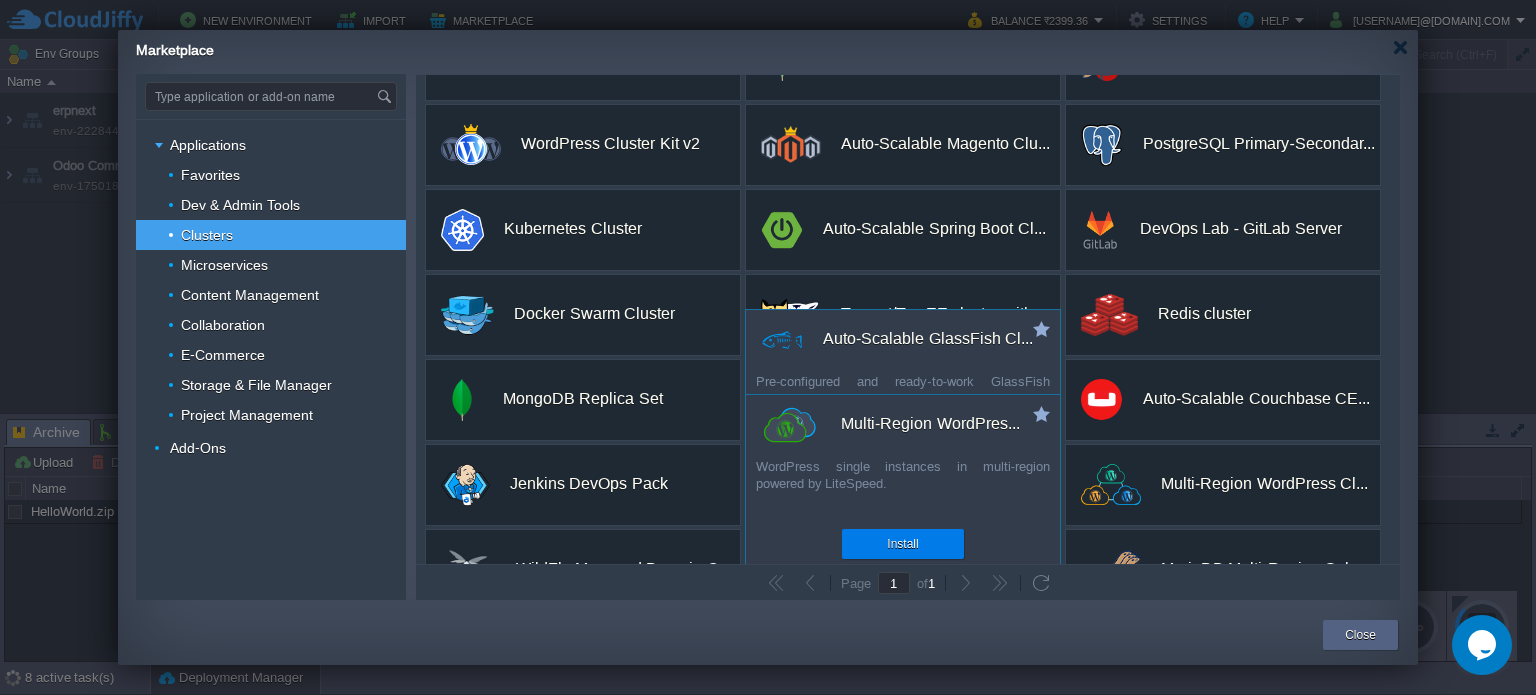 scroll, scrollTop: 0, scrollLeft: 0, axis: both 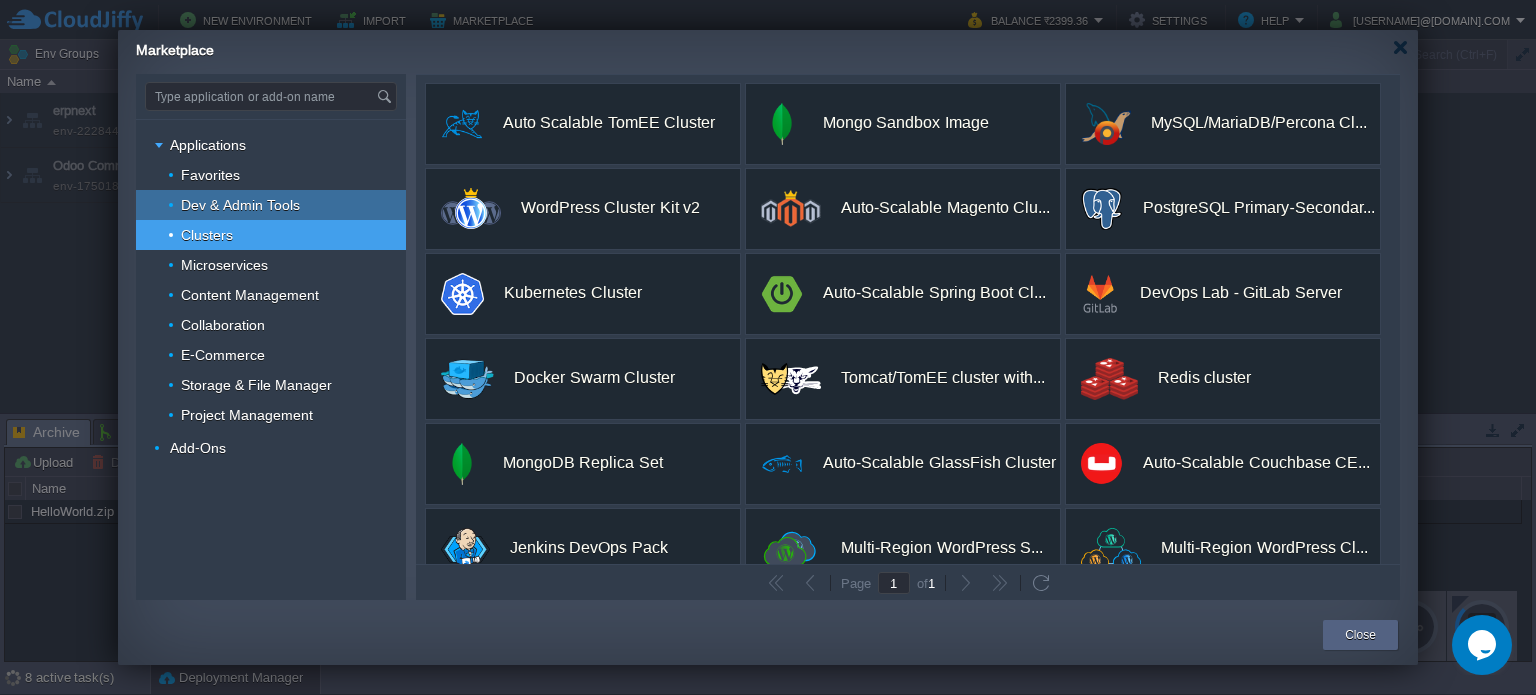 click on "Dev & Admin Tools" at bounding box center (241, 205) 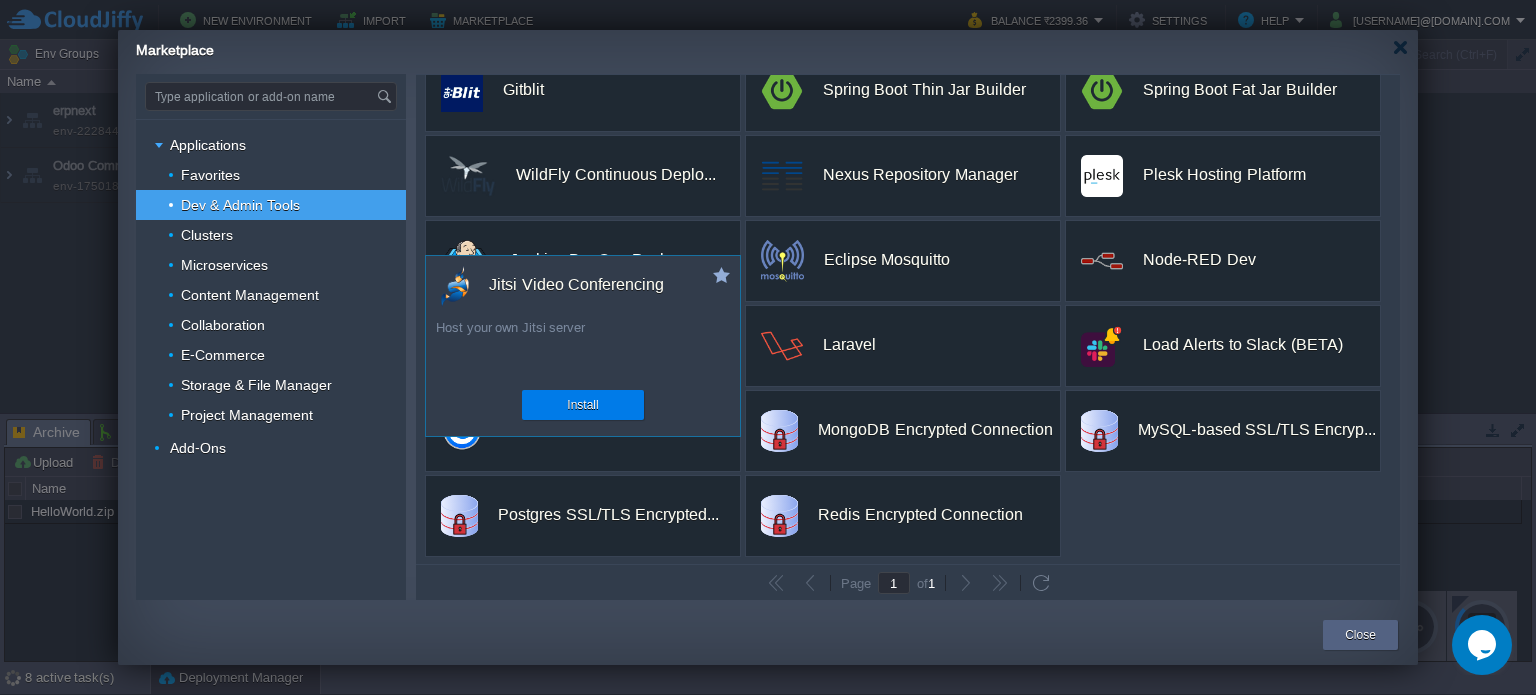 scroll, scrollTop: 289, scrollLeft: 0, axis: vertical 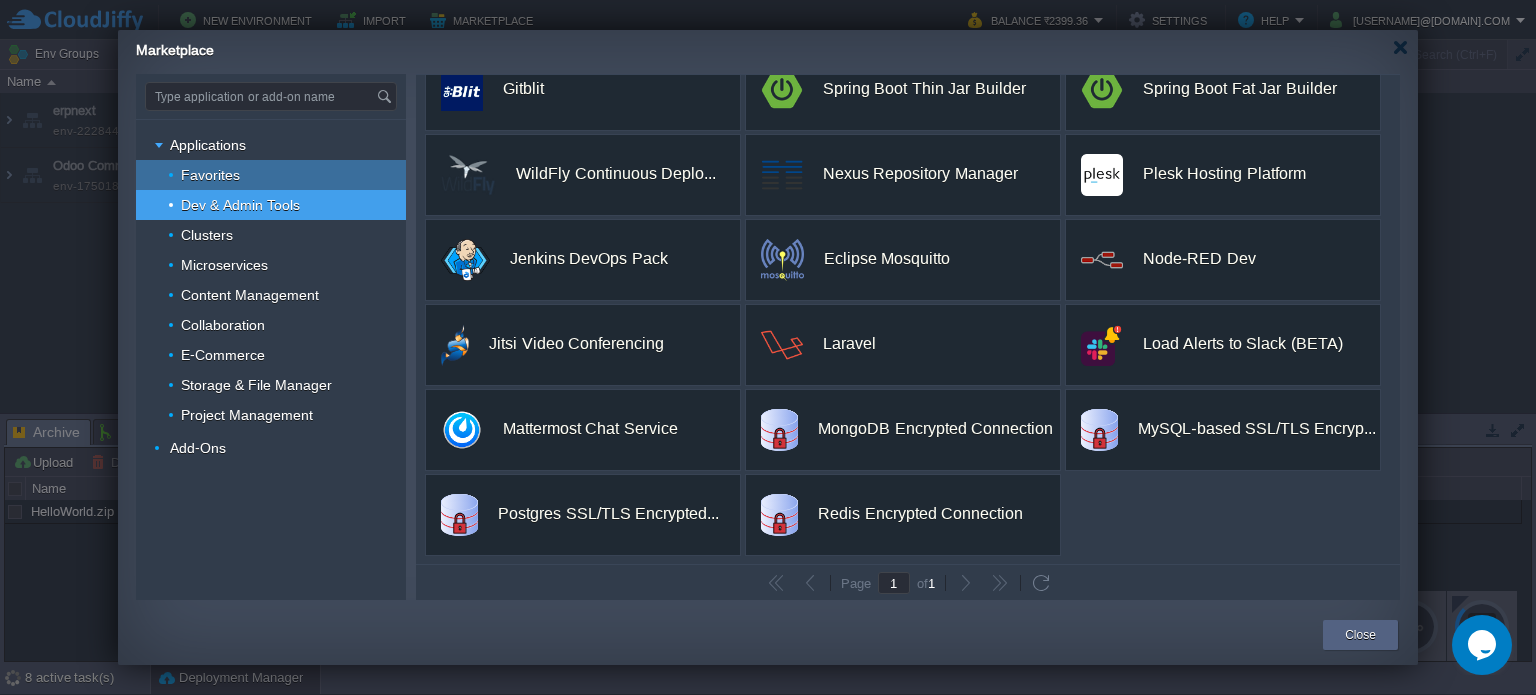 click on "Favorites" at bounding box center [271, 175] 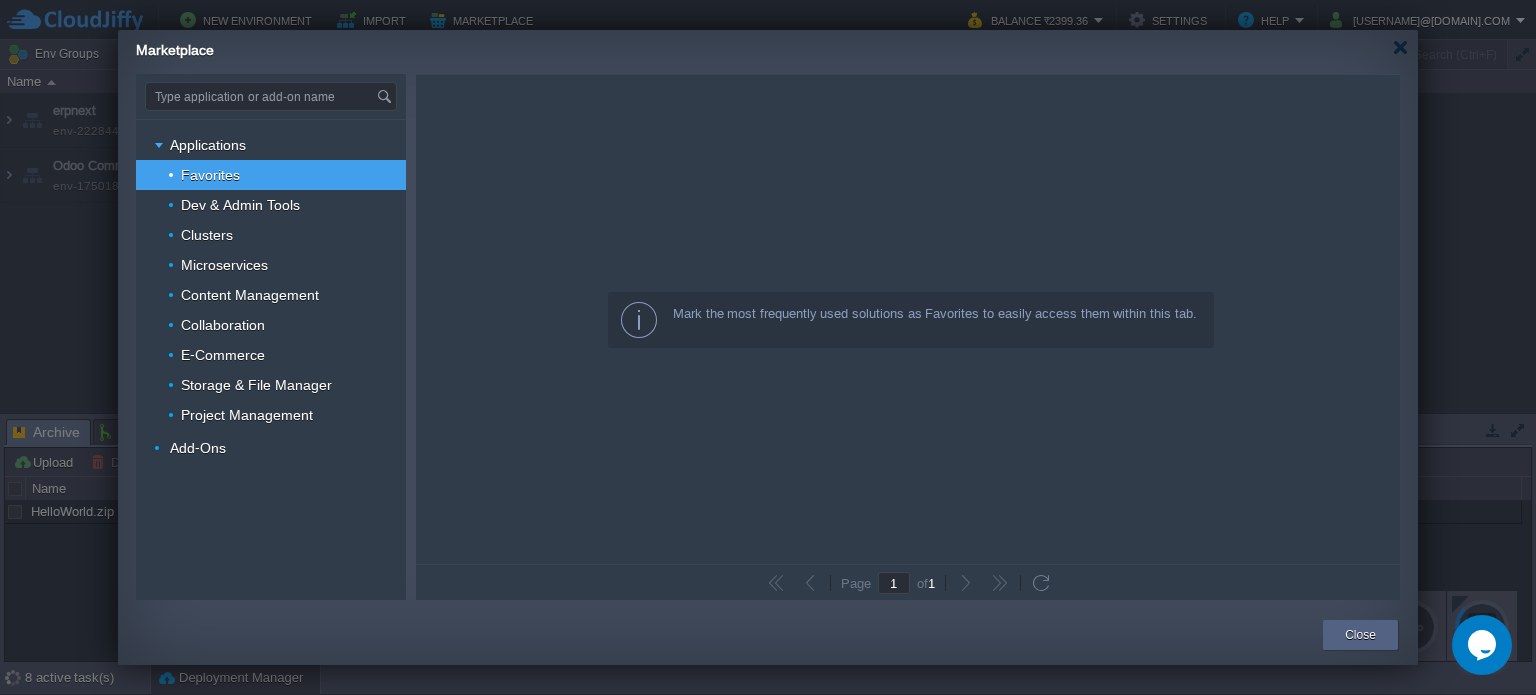 scroll, scrollTop: 0, scrollLeft: 0, axis: both 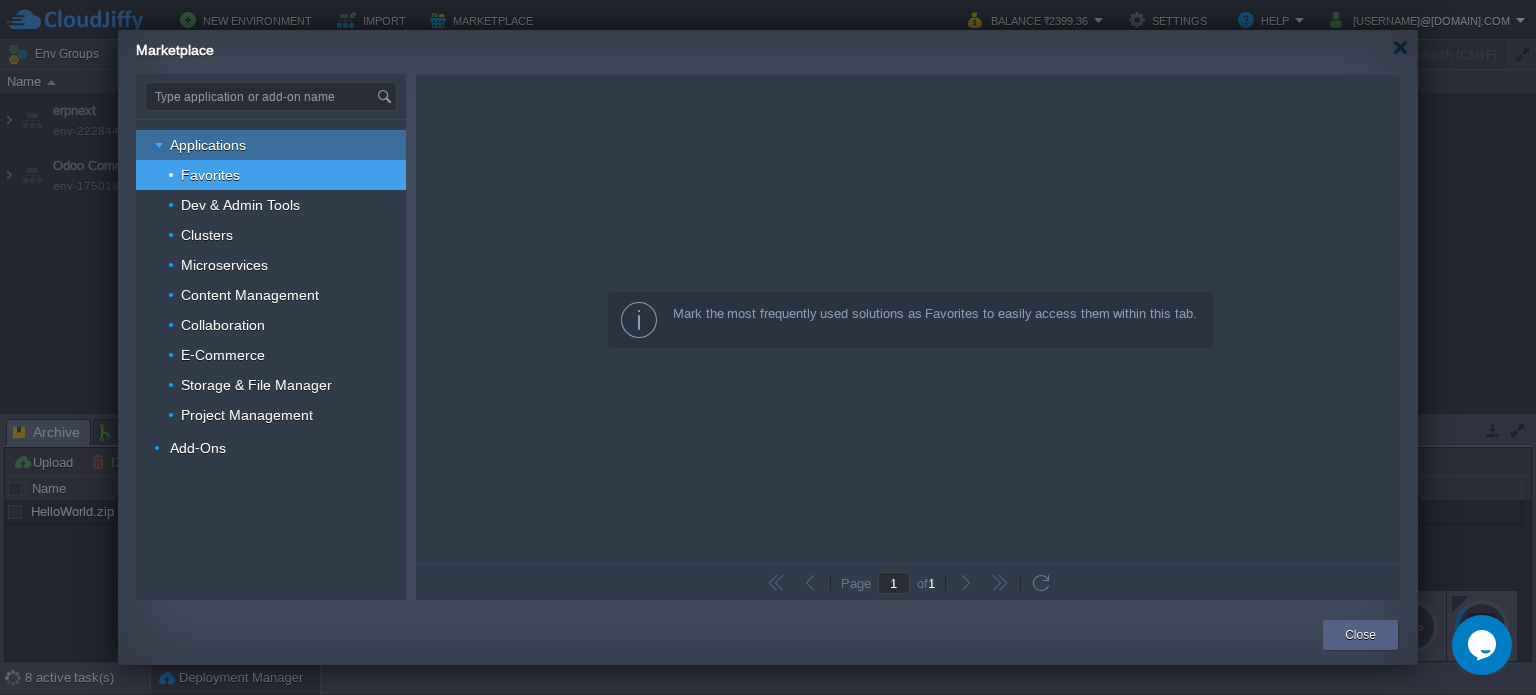 click on "Applications" at bounding box center [271, 145] 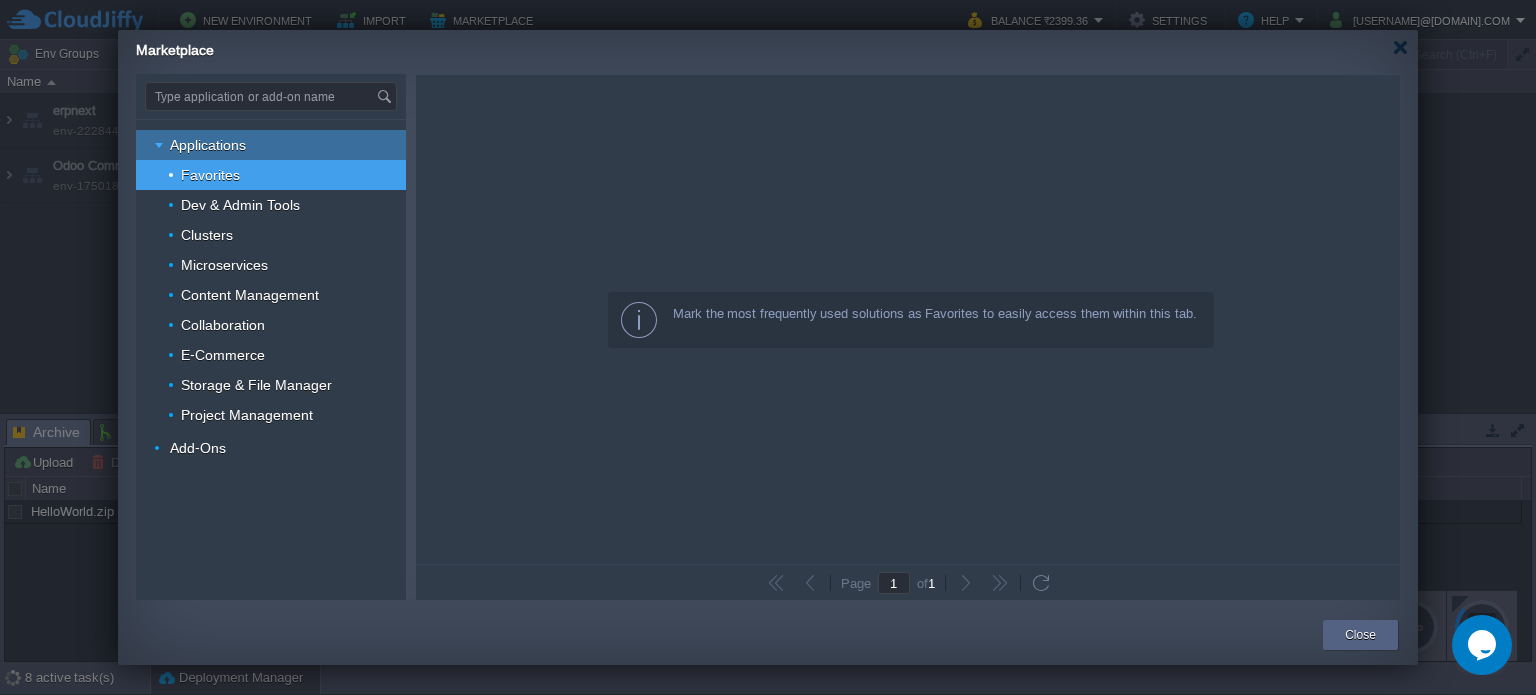 type on "Type application or add-on name" 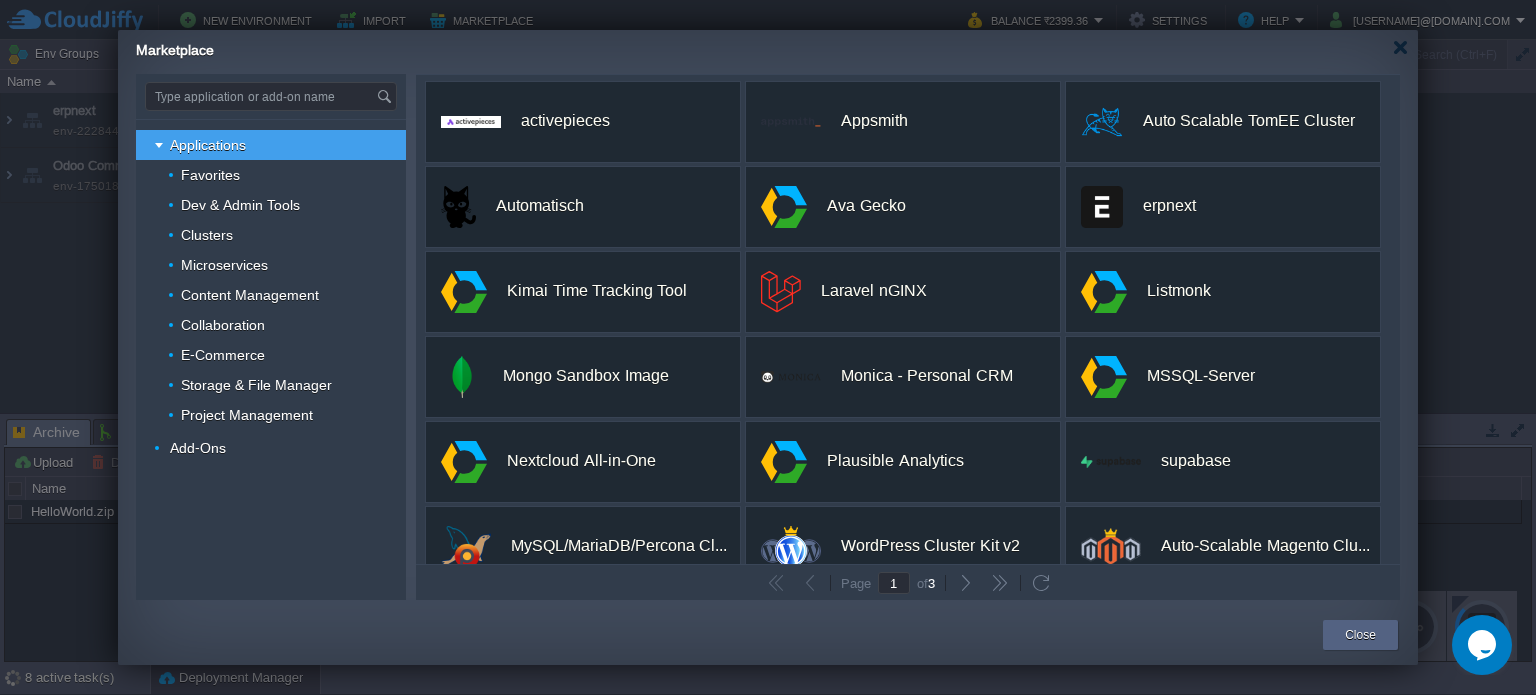 scroll, scrollTop: 0, scrollLeft: 0, axis: both 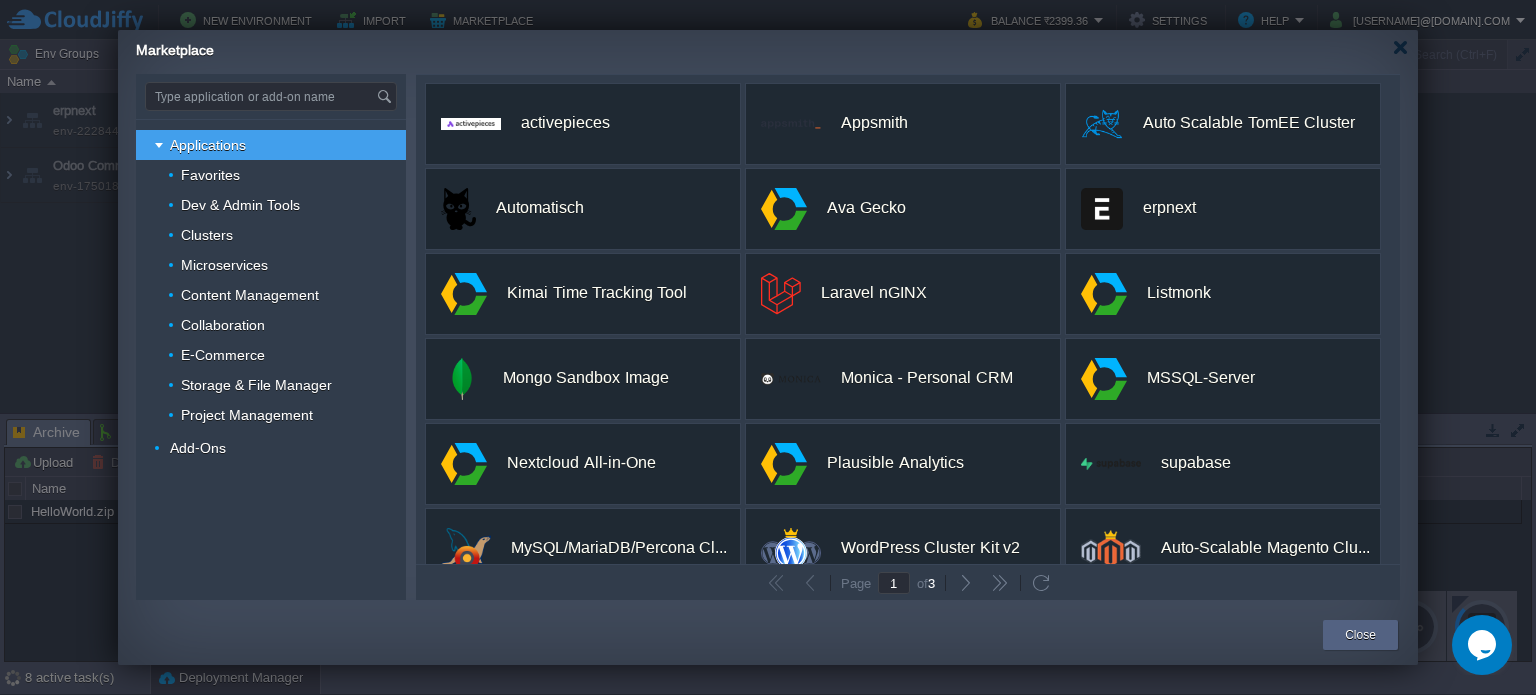 click on "Marketplace" at bounding box center [777, 47] 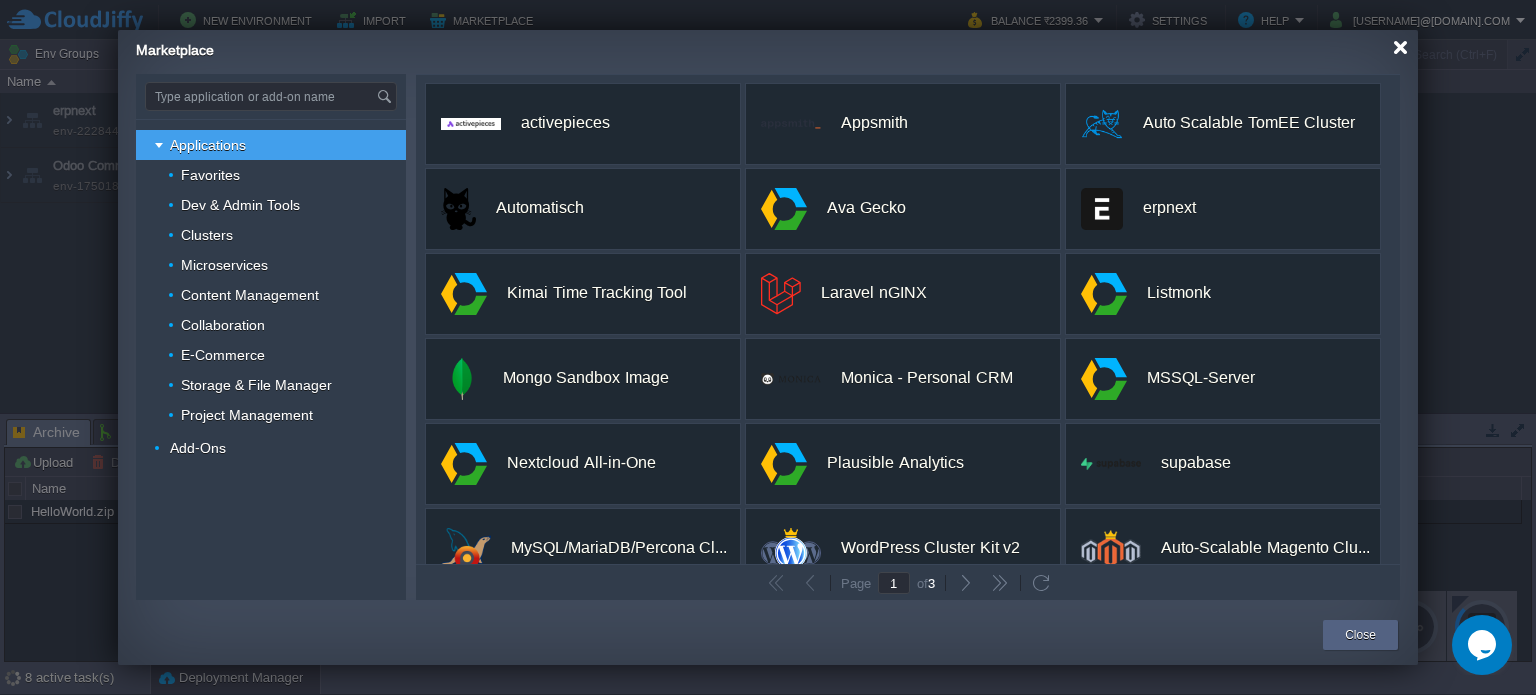 click at bounding box center (1400, 47) 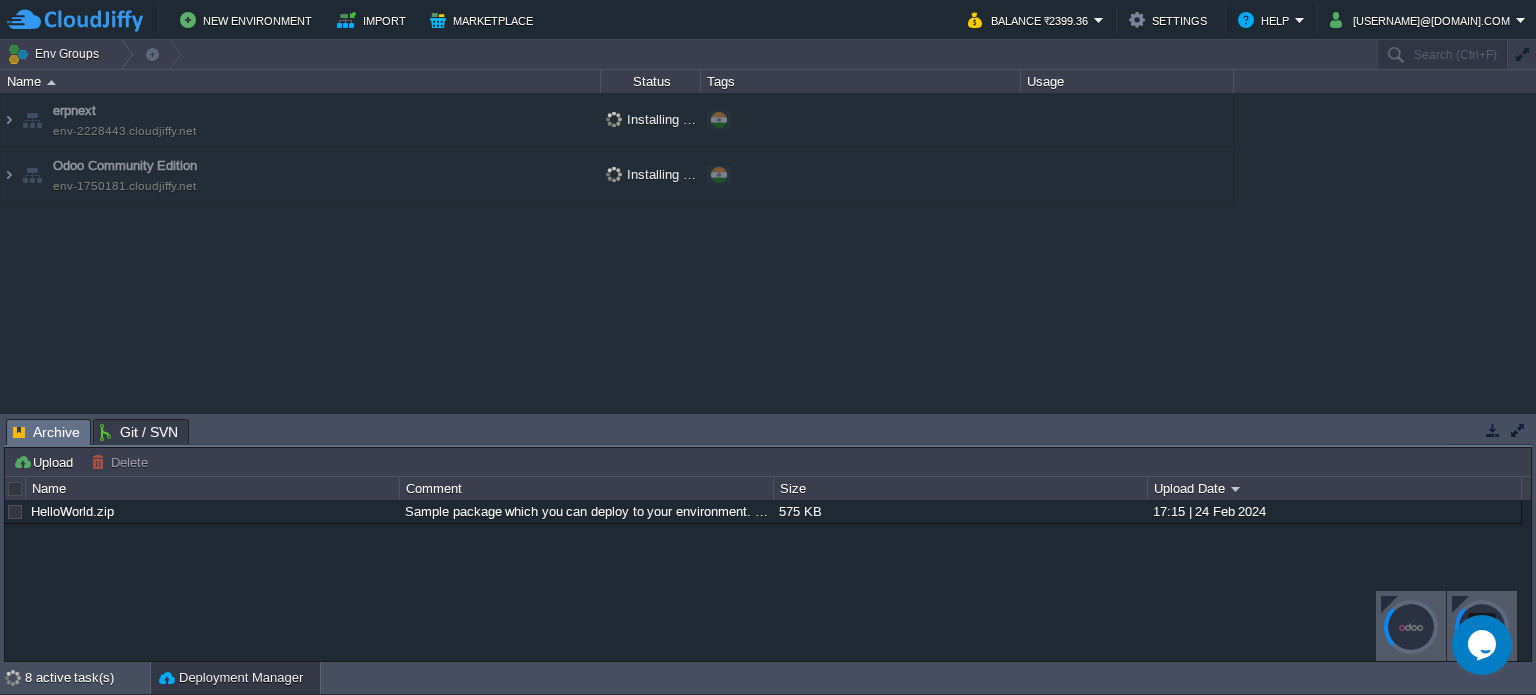 click at bounding box center [1460, 604] 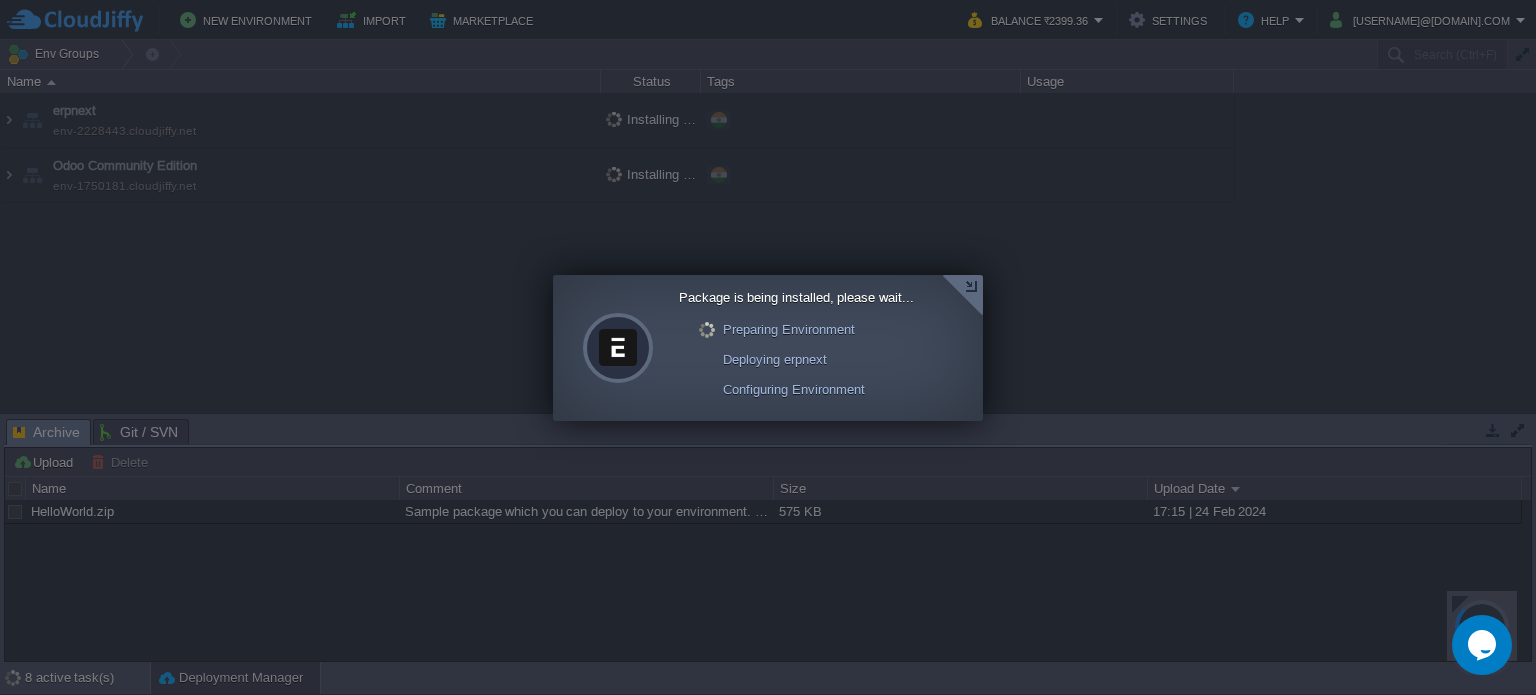 click at bounding box center [962, 295] 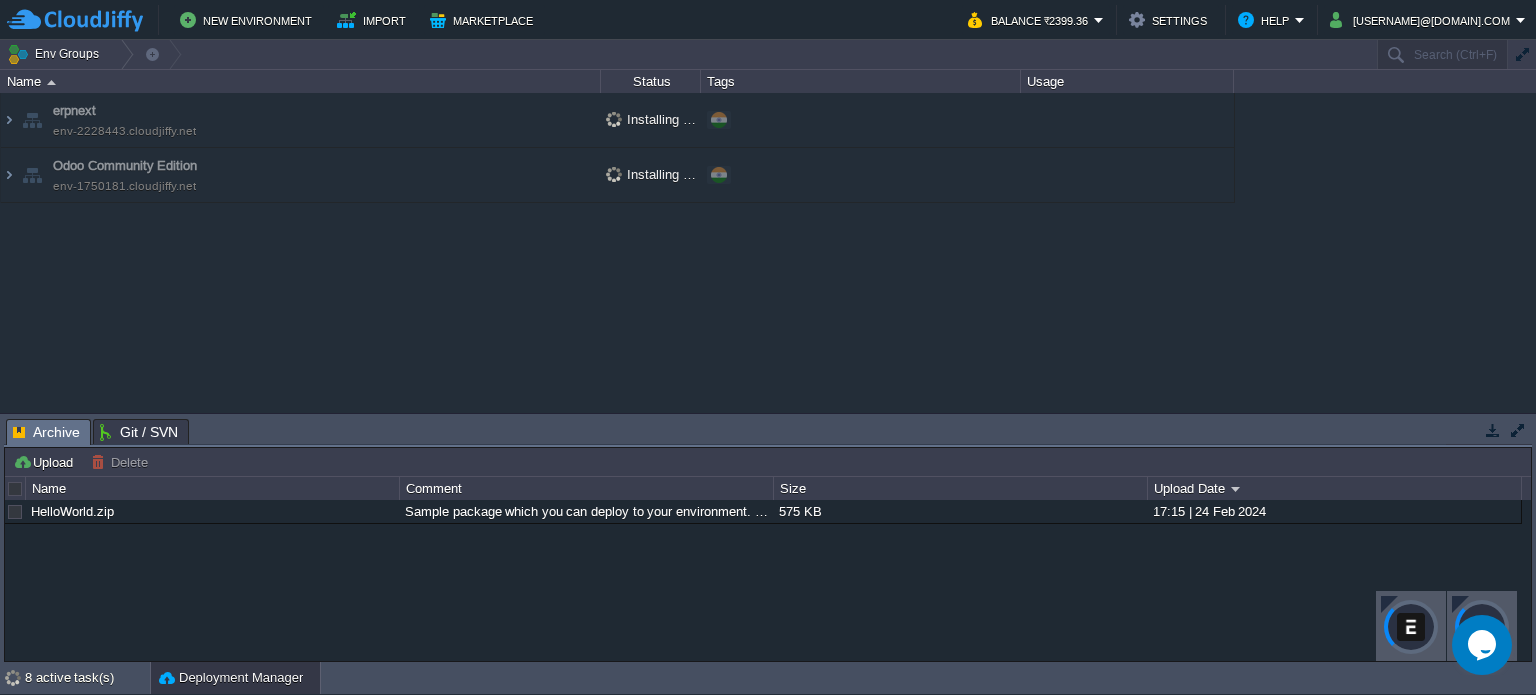 click at bounding box center (1460, 604) 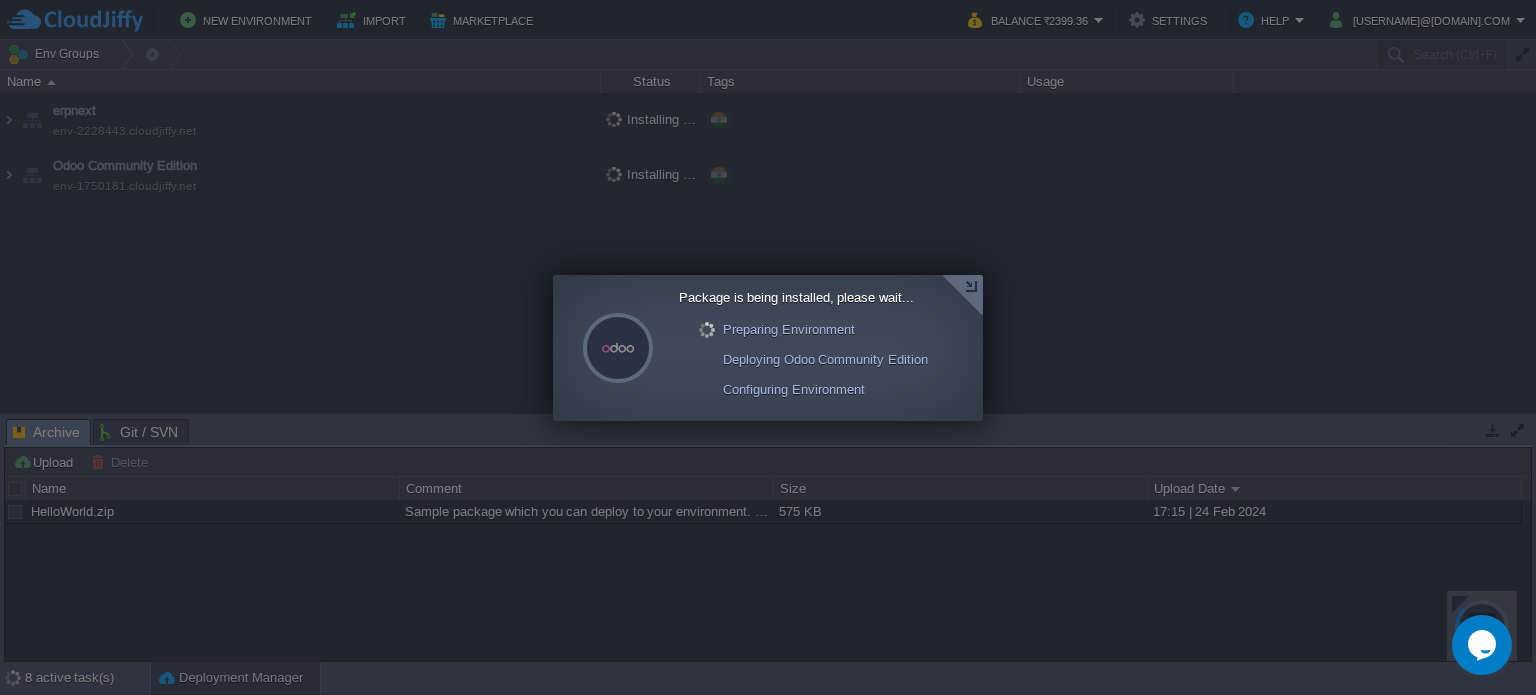 click at bounding box center (962, 295) 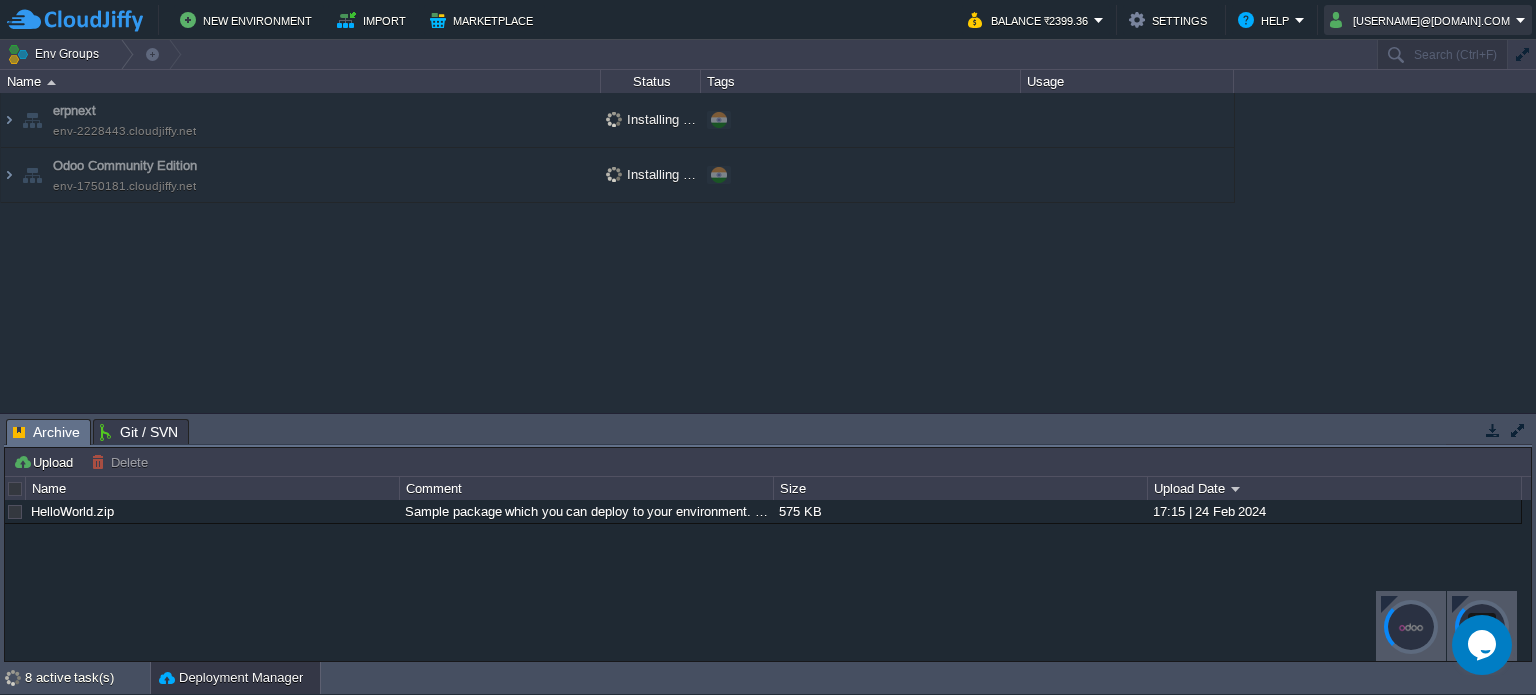 click on "[USERNAME]@[DOMAIN].com" at bounding box center [1423, 20] 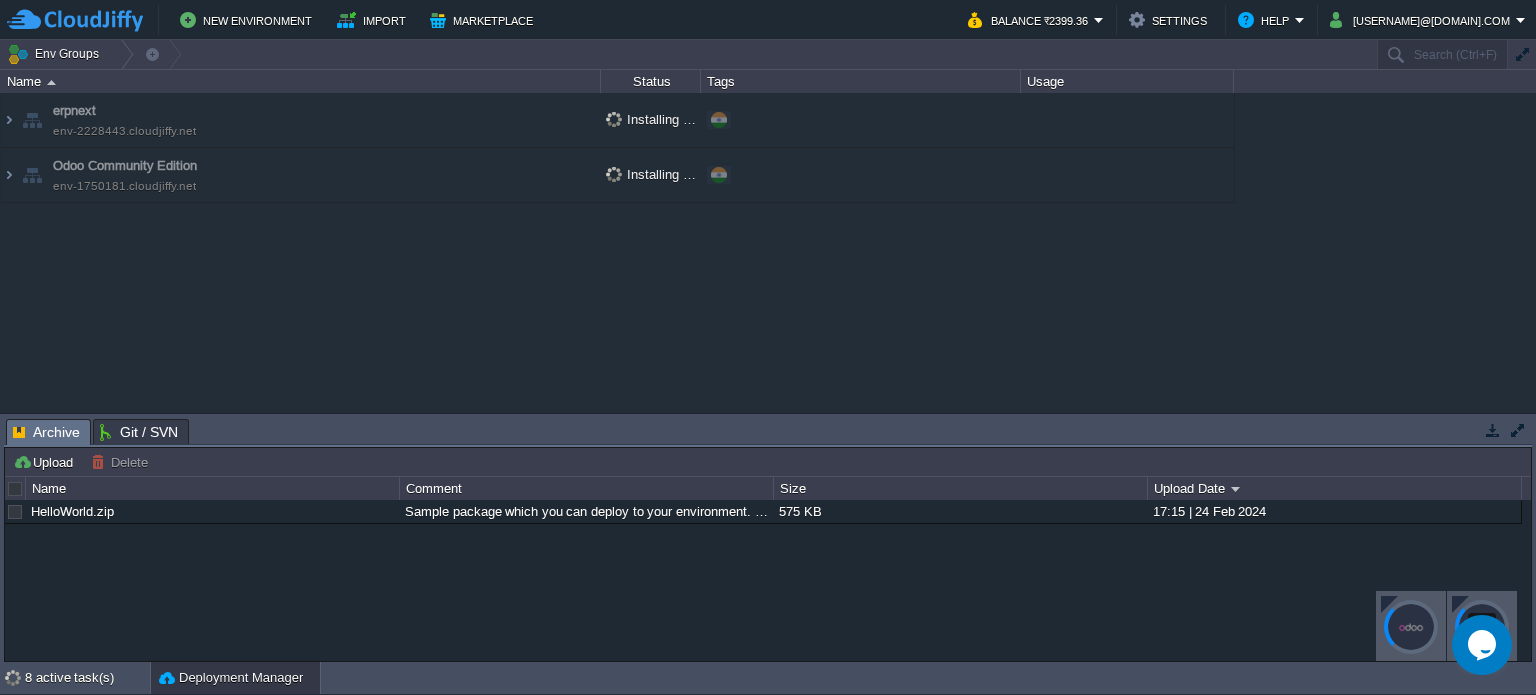 click on "env-2228443.cloudjiffy.net Installing erpnext...                                 + Add to Env Group Odoo Community Edition env-1750181.cloudjiffy.net Installing Odoo Community Edition...                                 + Add to Env Group" at bounding box center [768, 253] 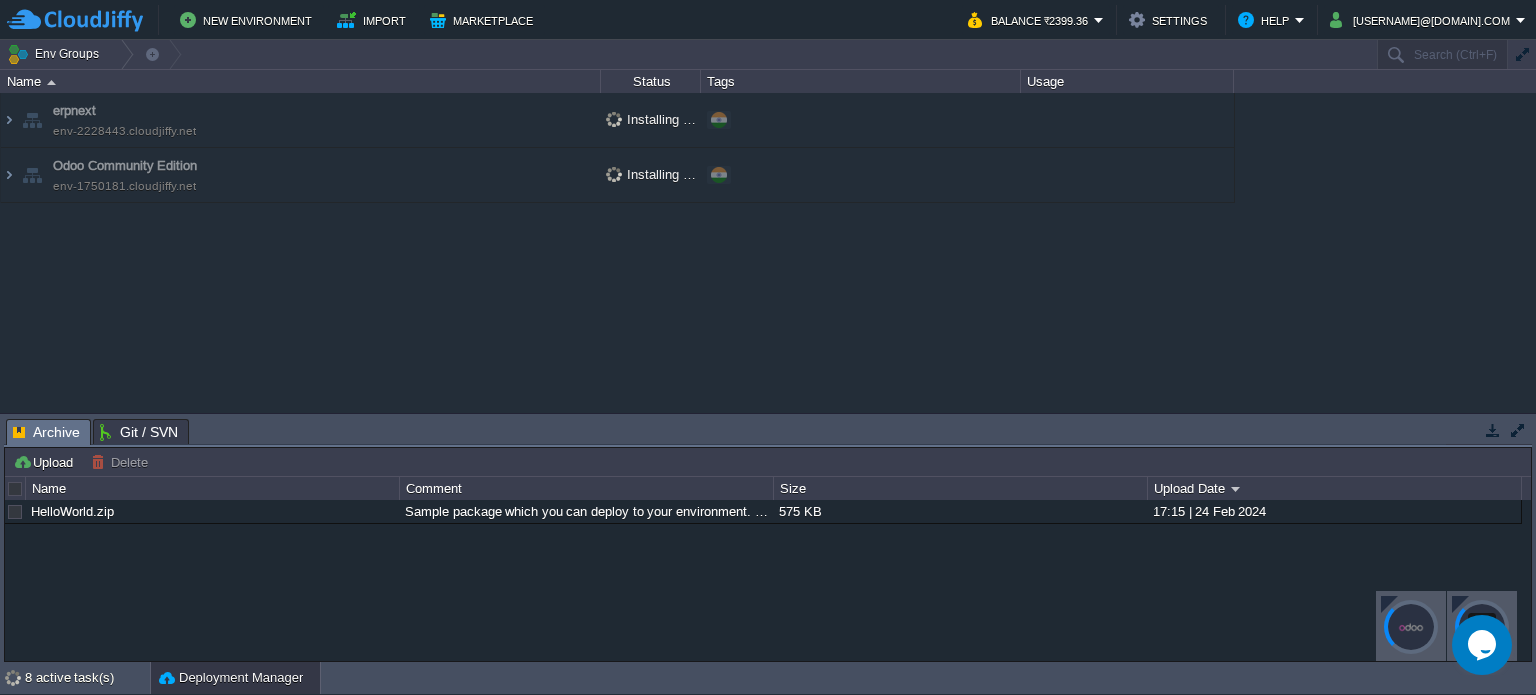 click at bounding box center [1389, 604] 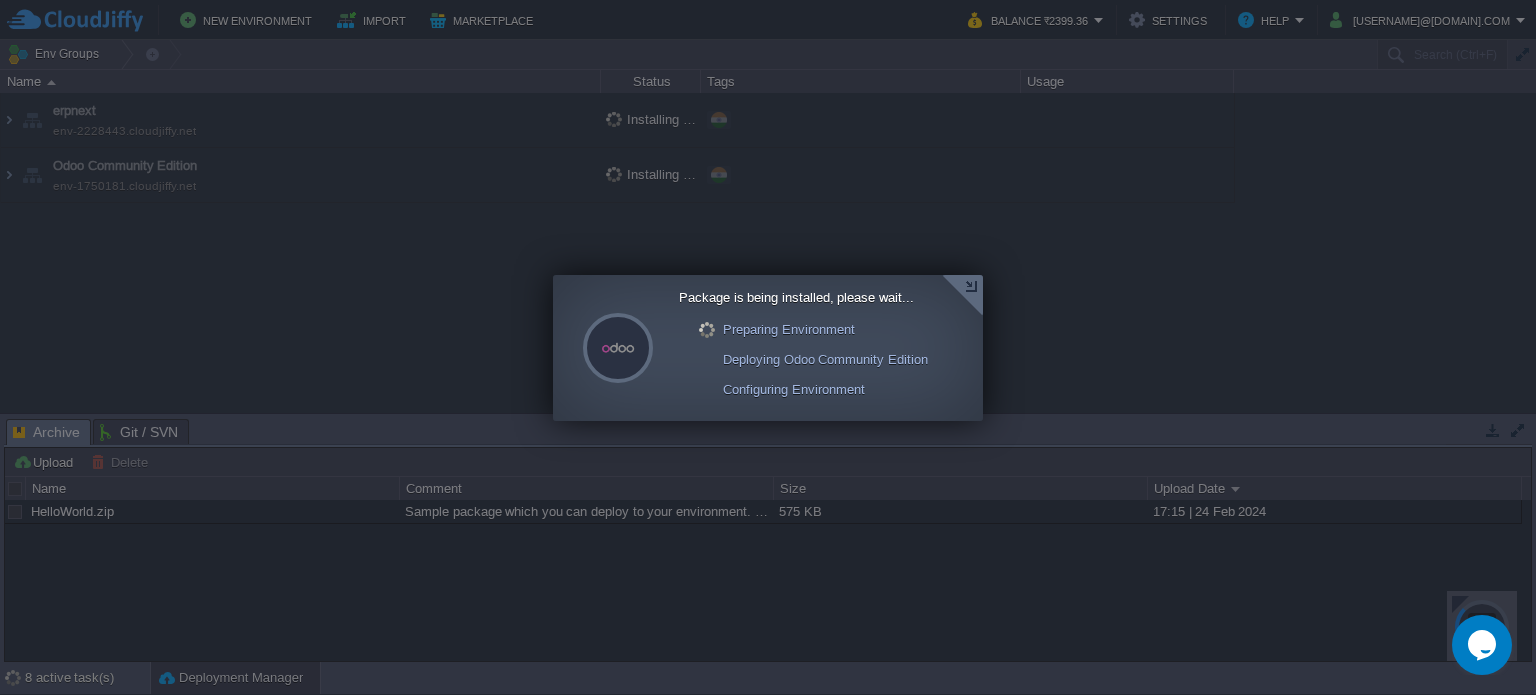 click at bounding box center (962, 295) 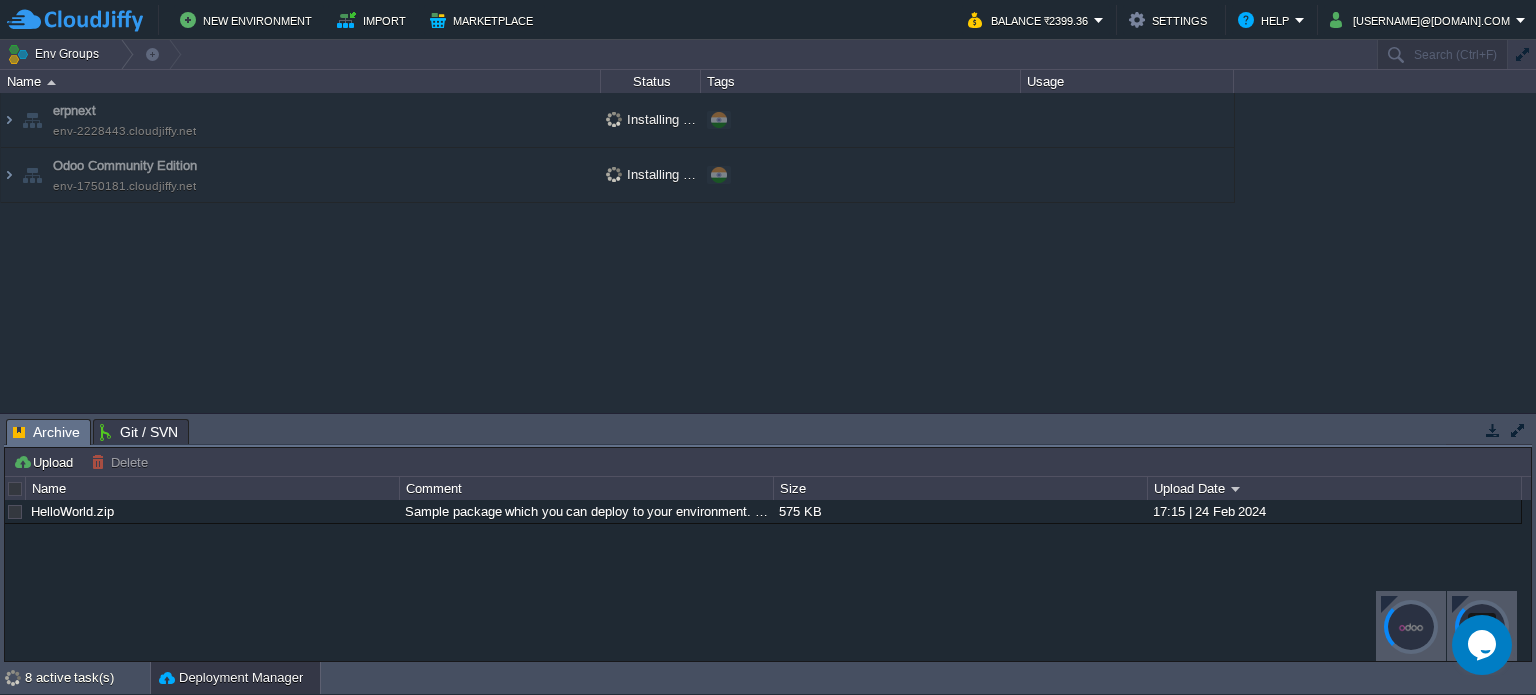 click at bounding box center (1460, 604) 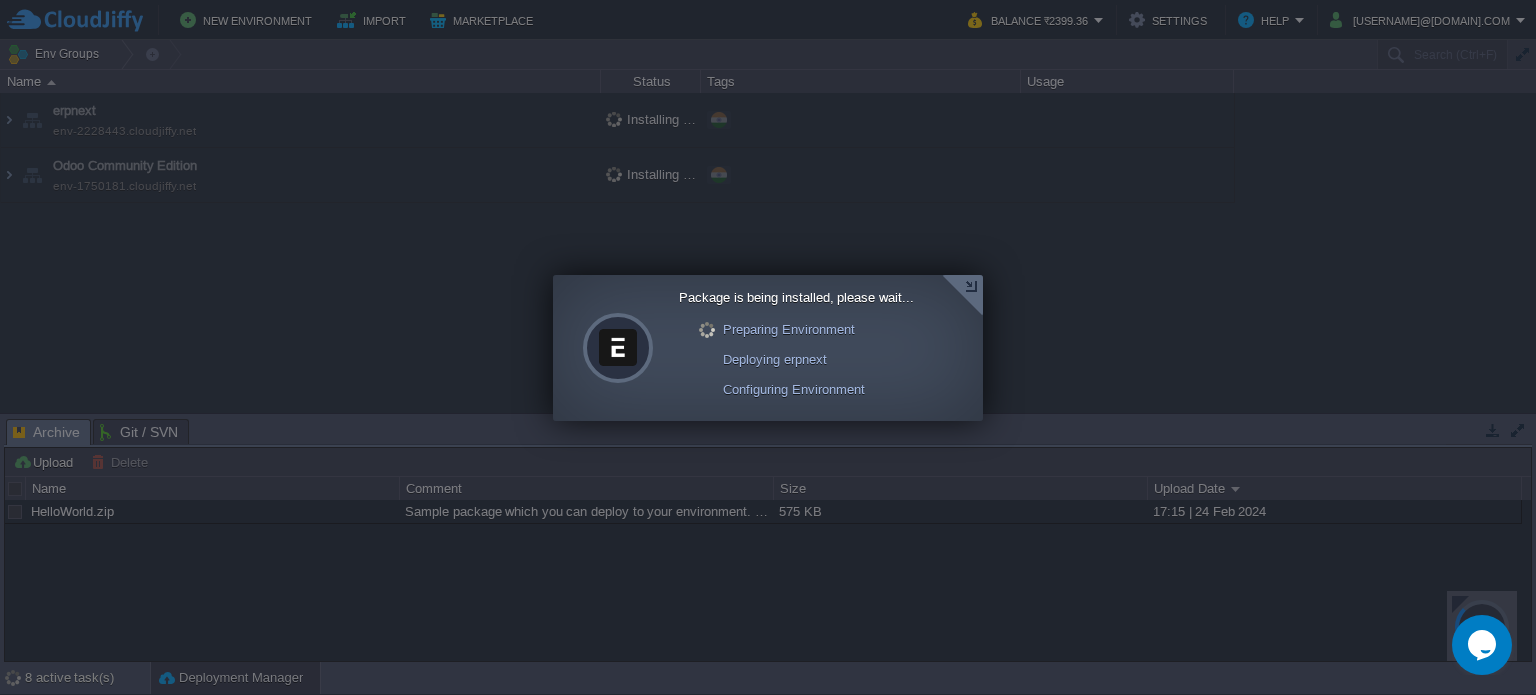 click at bounding box center (962, 295) 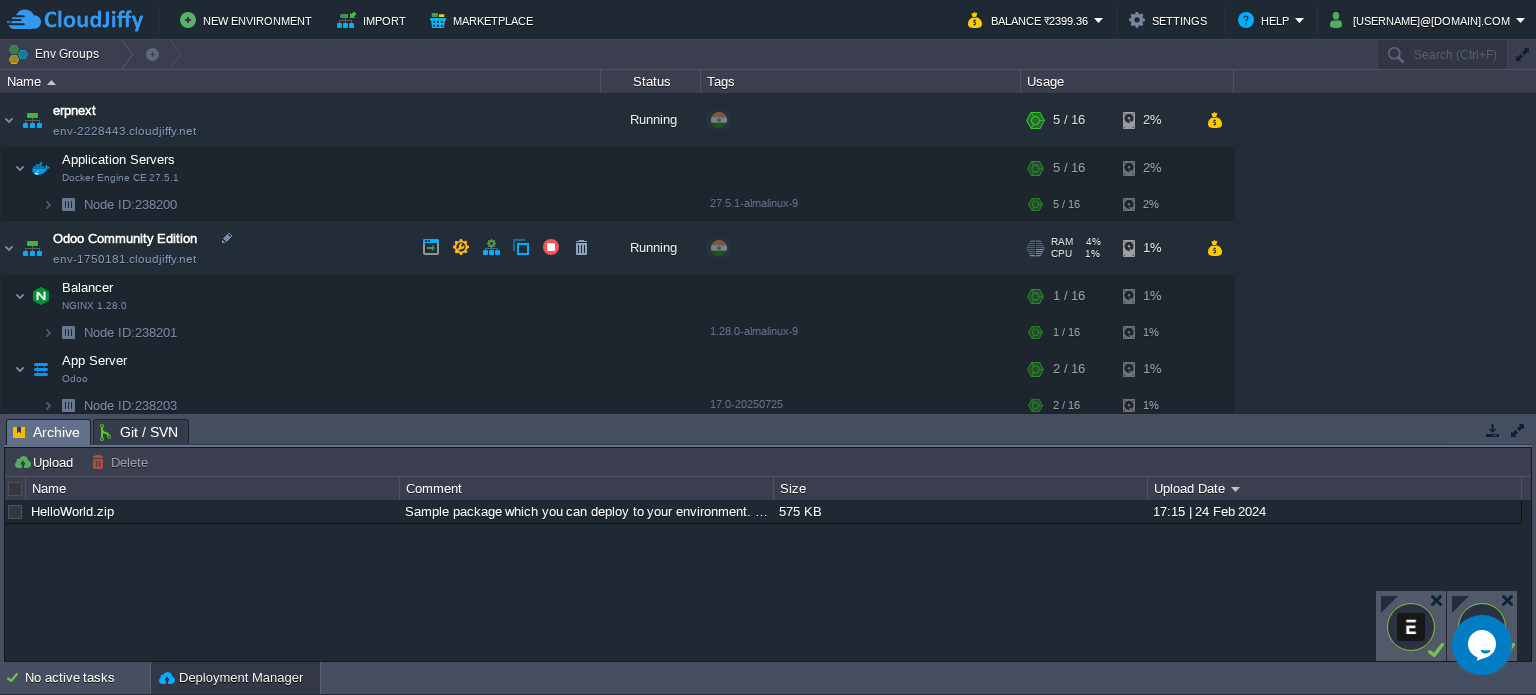 click on "Odoo Community Edition env-1750181.cloudjiffy.net" at bounding box center [301, 248] 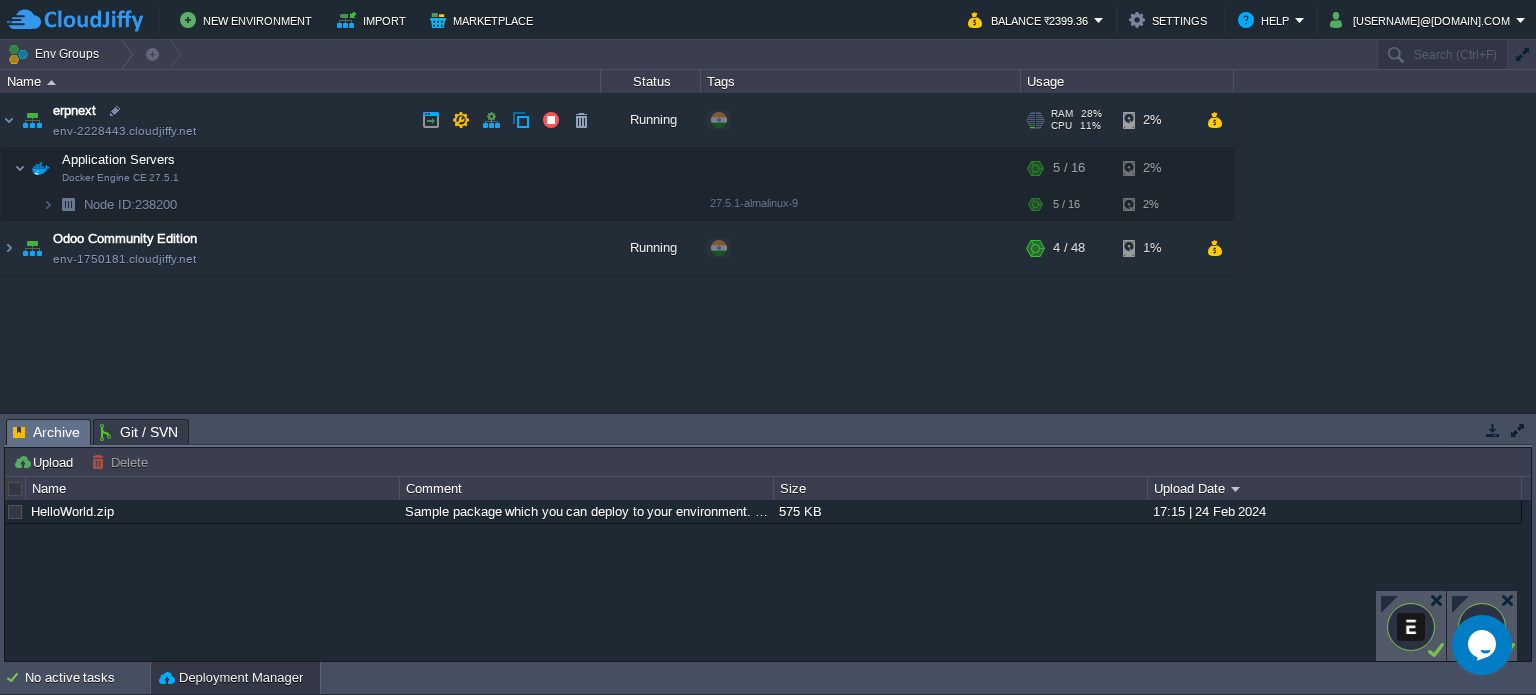 click on "erpnext env-2228443.cloudjiffy.net" at bounding box center [301, 120] 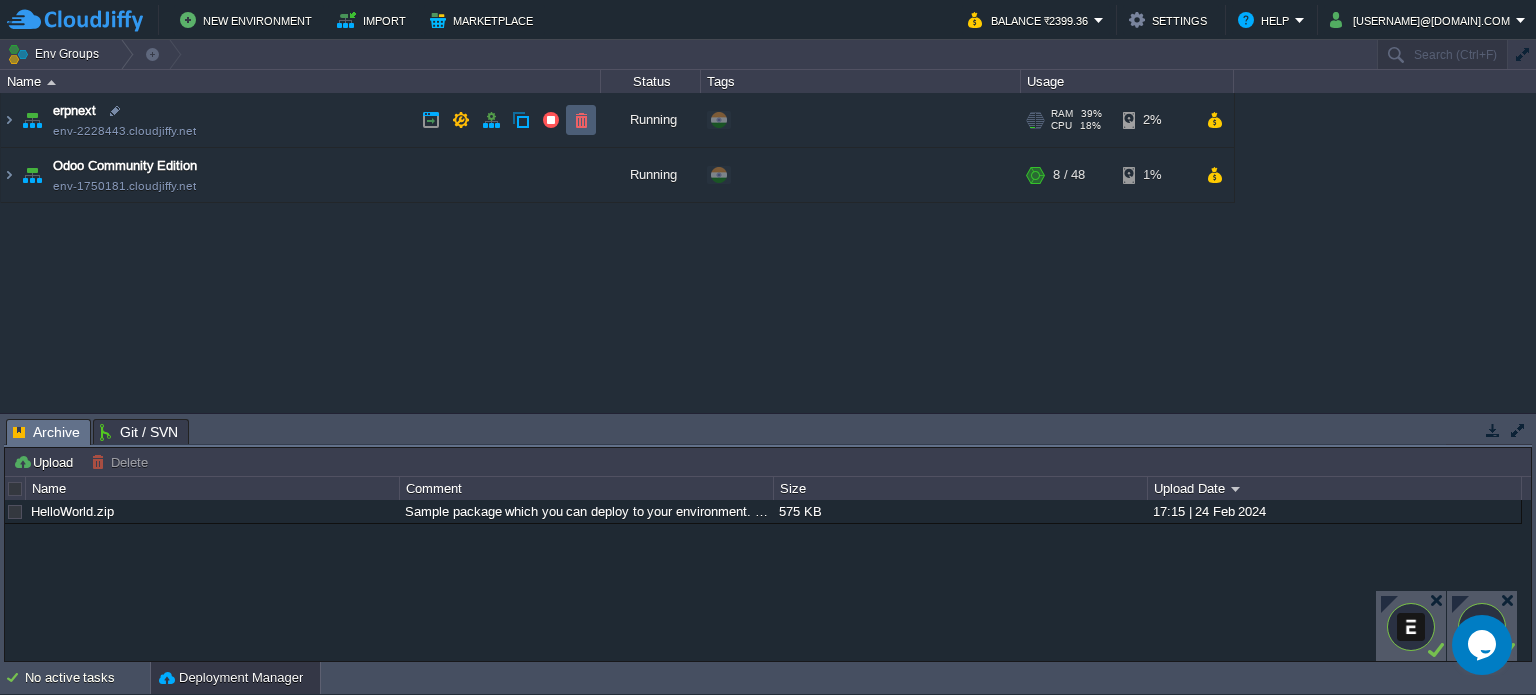 click at bounding box center [581, 120] 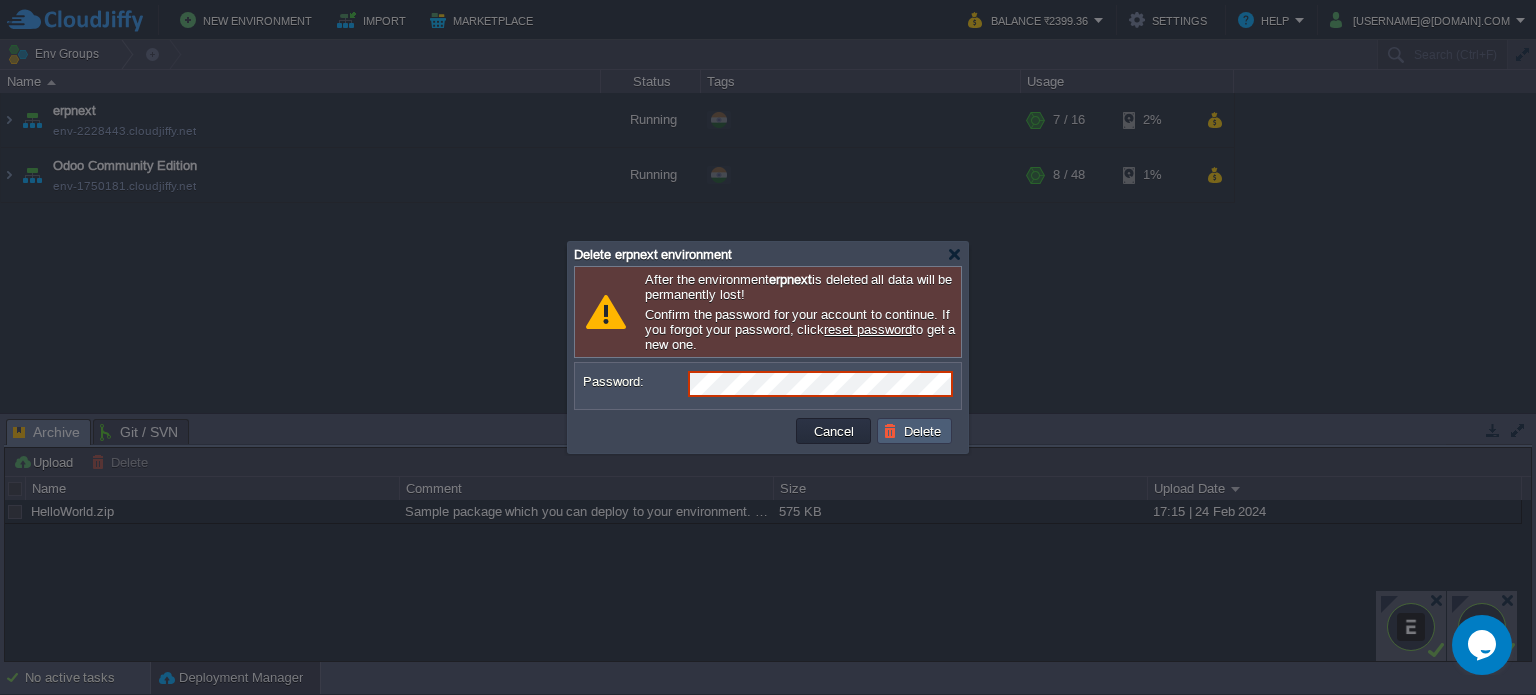 click on "Delete" at bounding box center [915, 431] 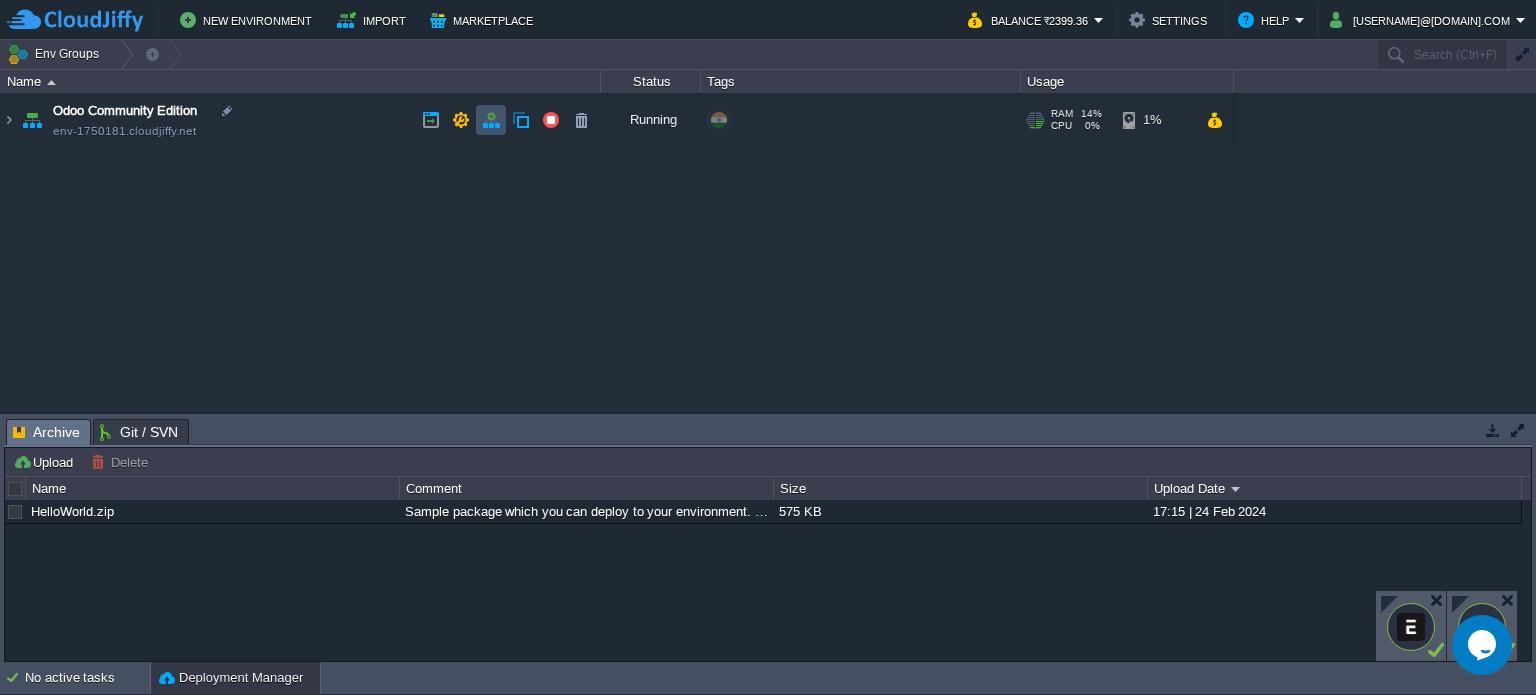 click at bounding box center (491, 120) 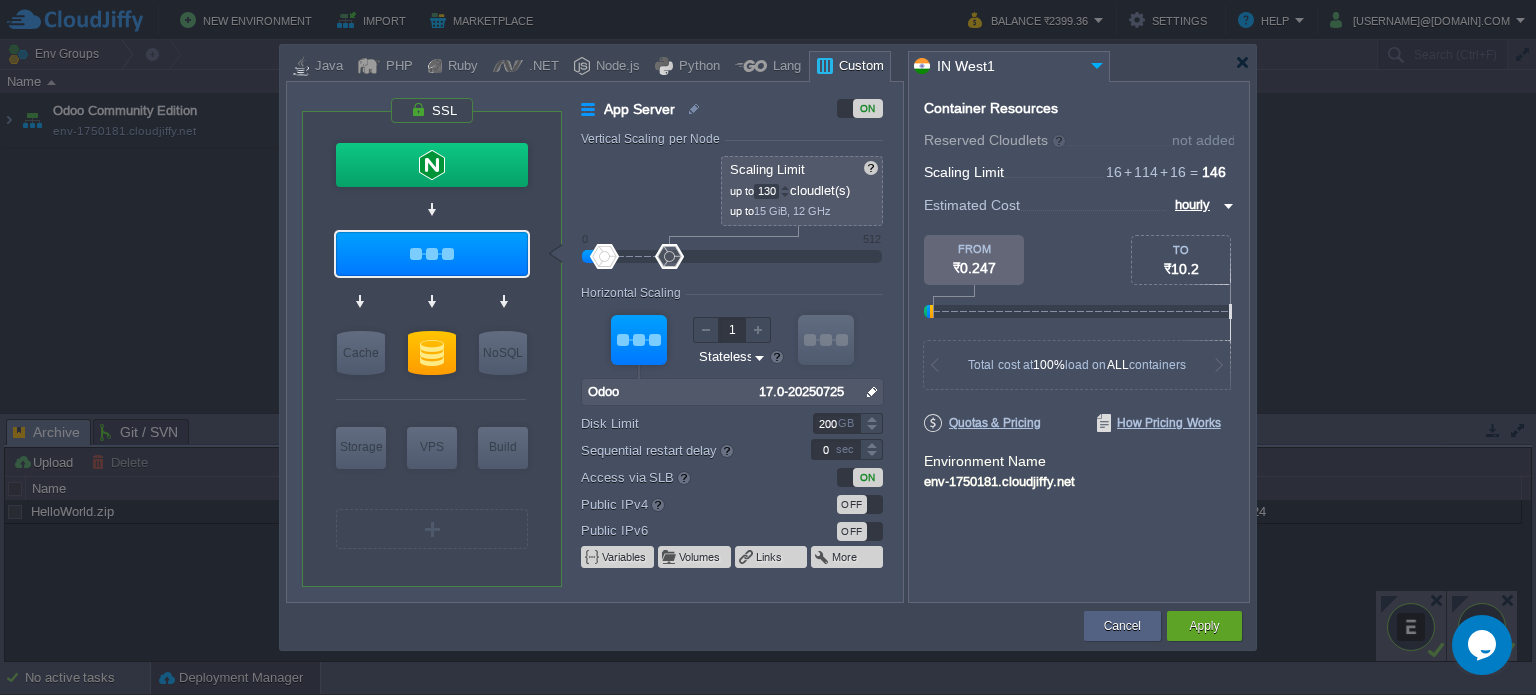 drag, startPoint x: 624, startPoint y: 255, endPoint x: 675, endPoint y: 255, distance: 51 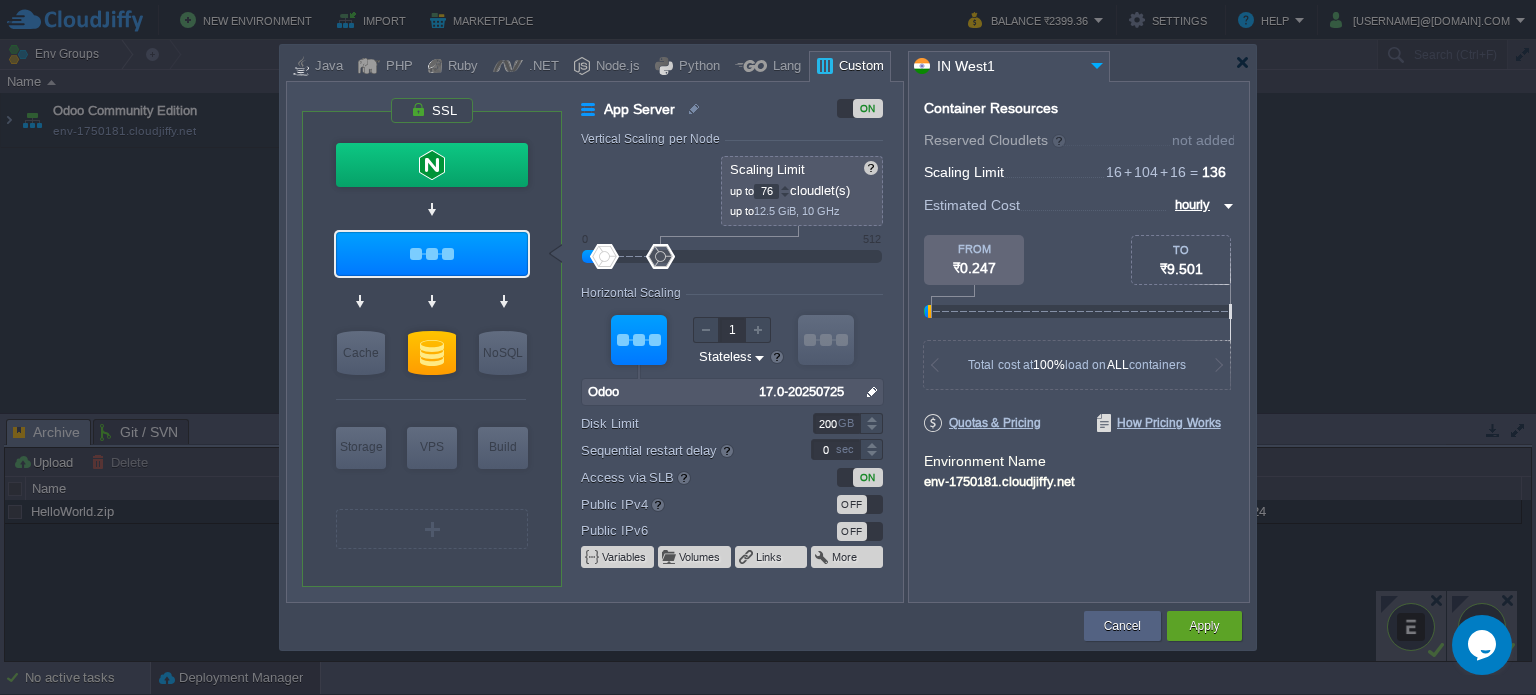 type on "72" 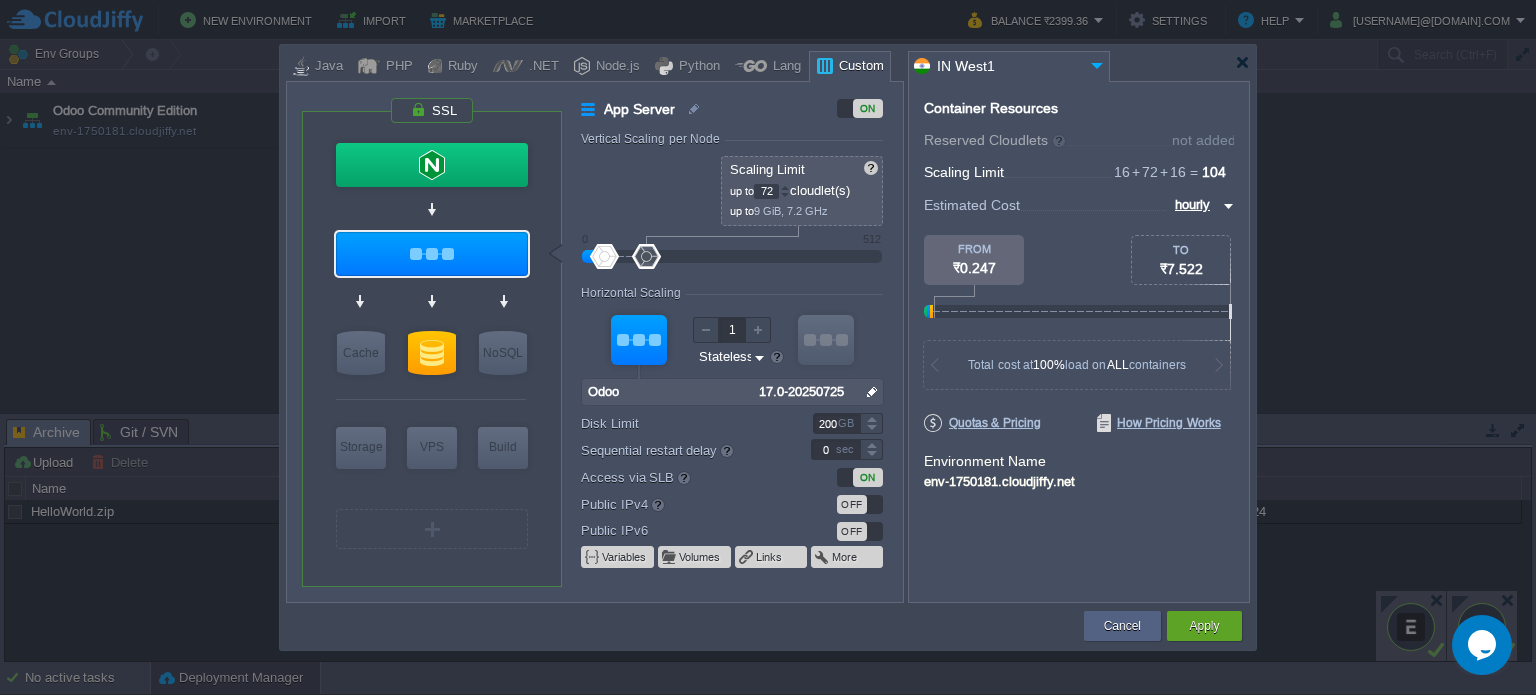 drag, startPoint x: 673, startPoint y: 258, endPoint x: 646, endPoint y: 258, distance: 27 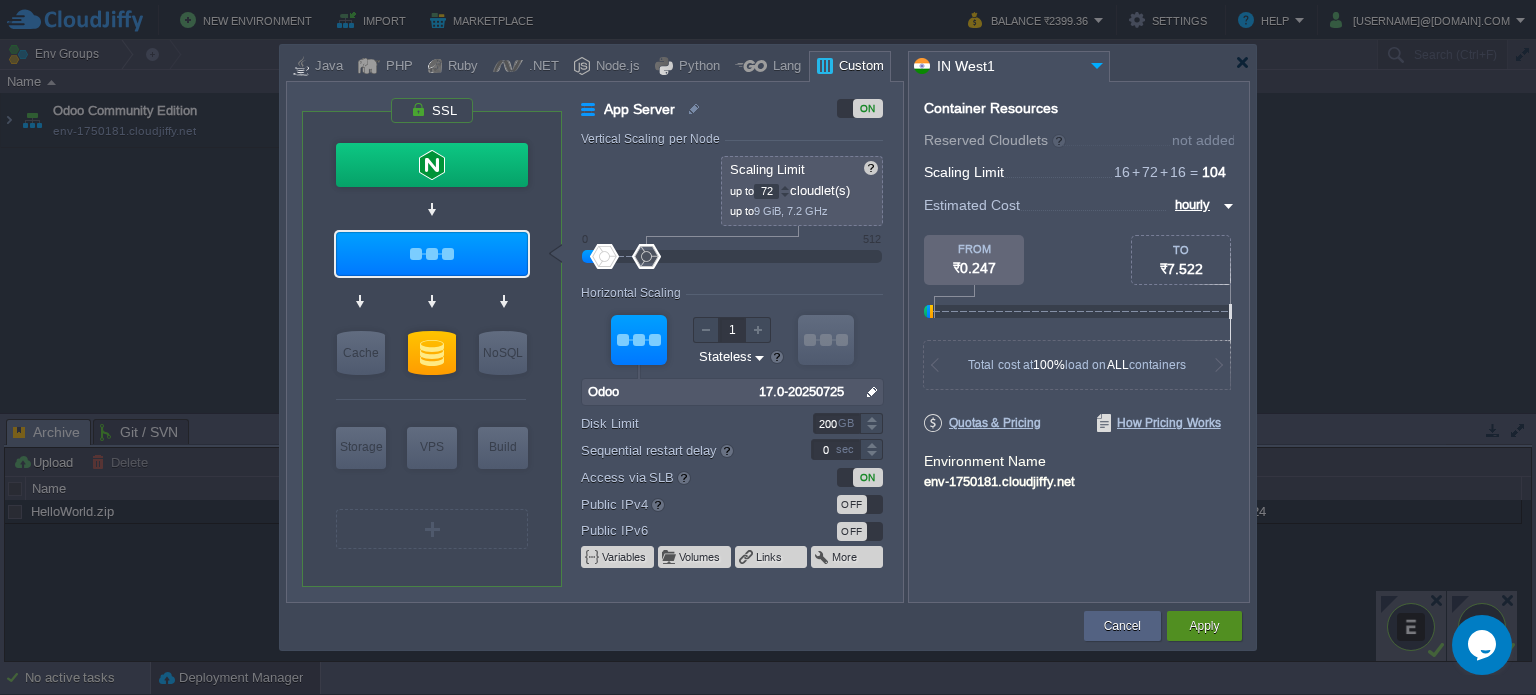 click on "Apply" at bounding box center (1204, 626) 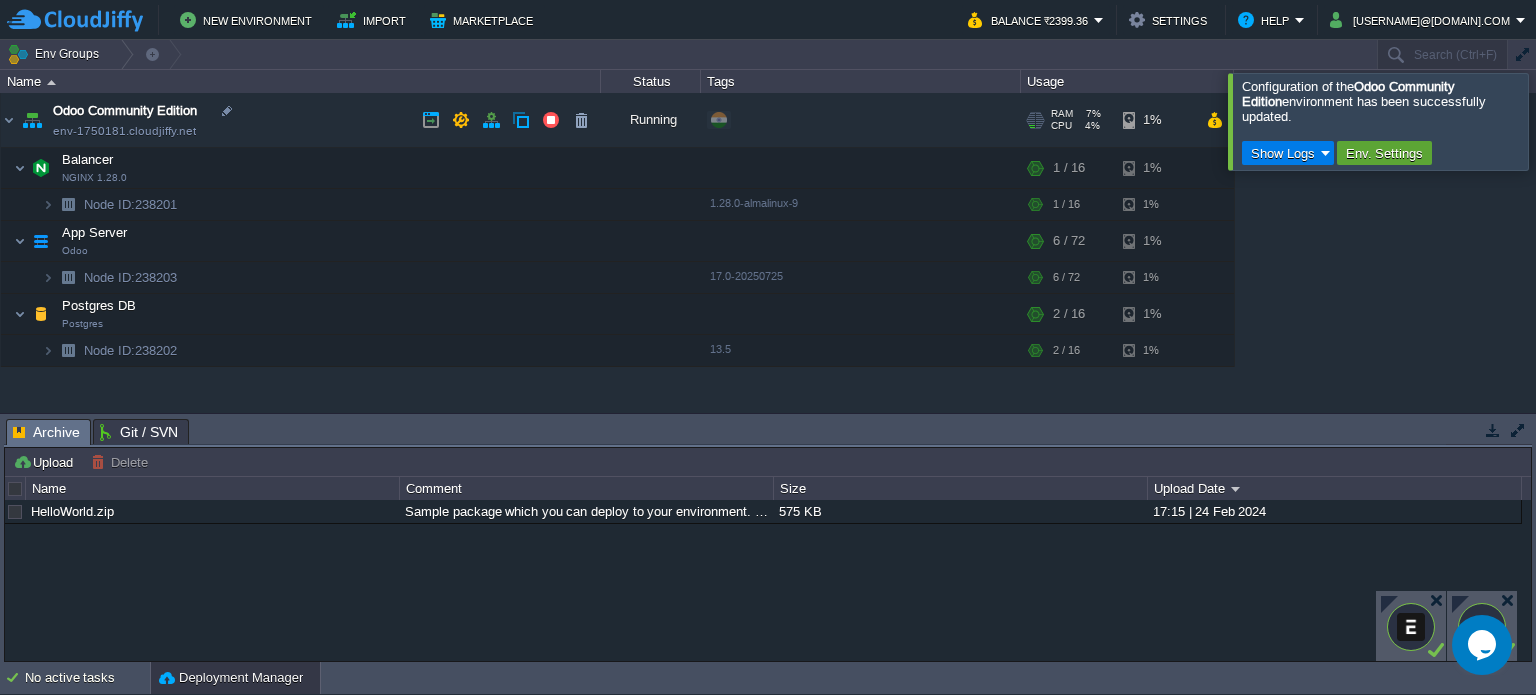 click on "Odoo Community Edition env-1750181.cloudjiffy.net" at bounding box center [301, 120] 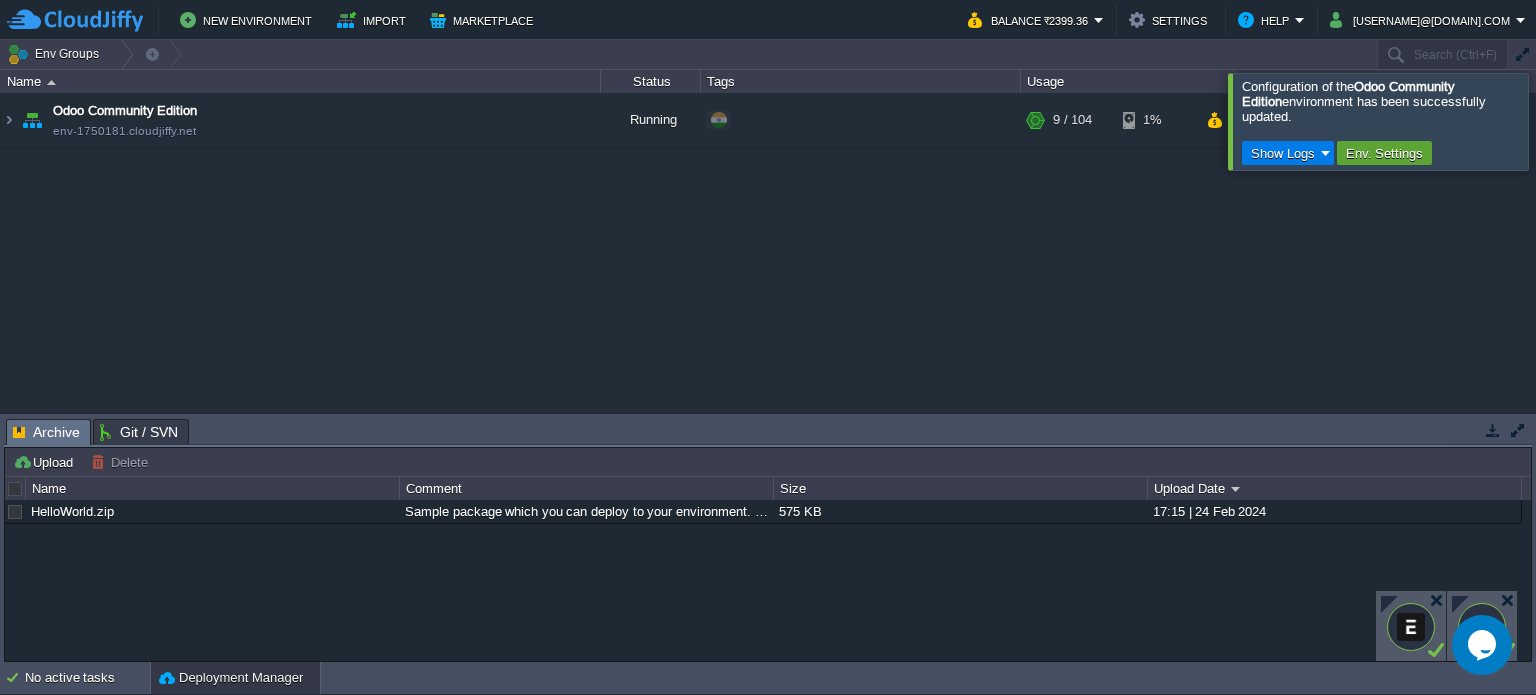 click at bounding box center (1560, 121) 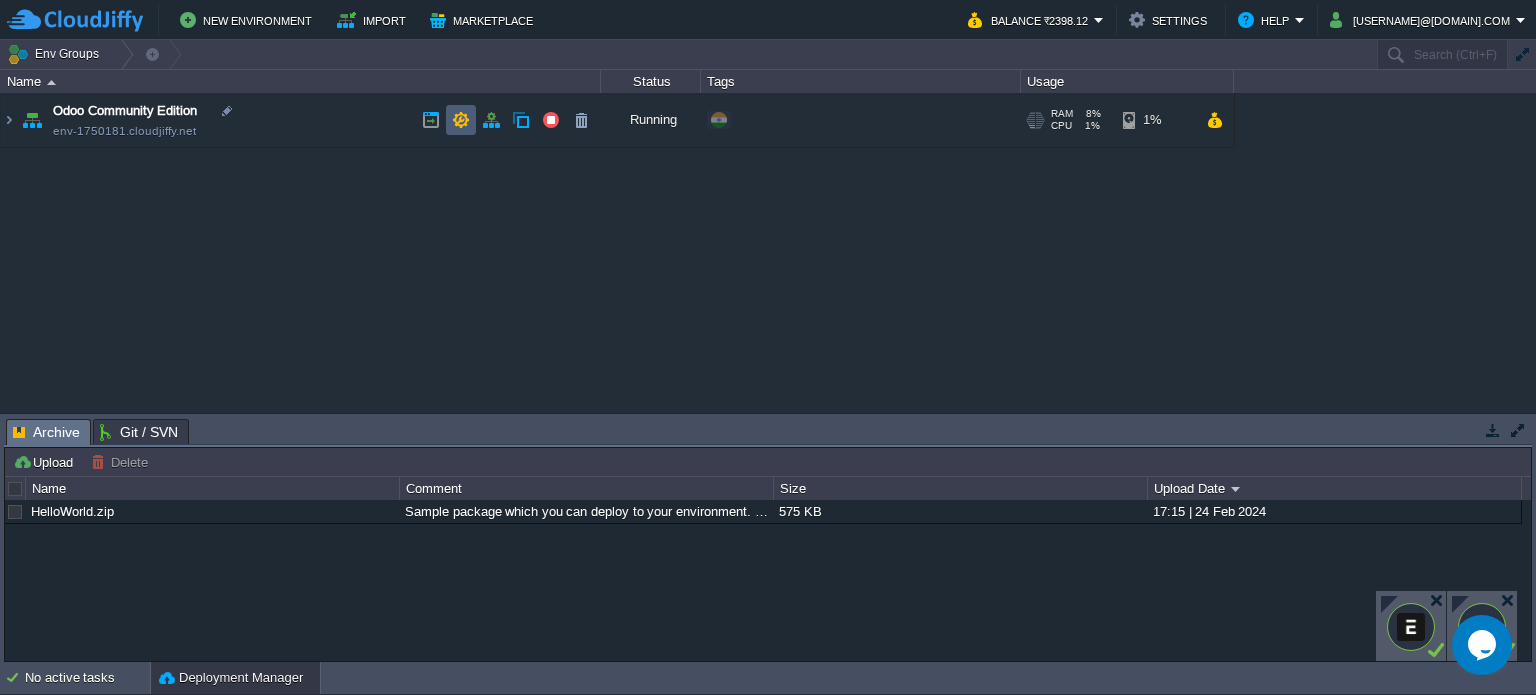 click at bounding box center (461, 120) 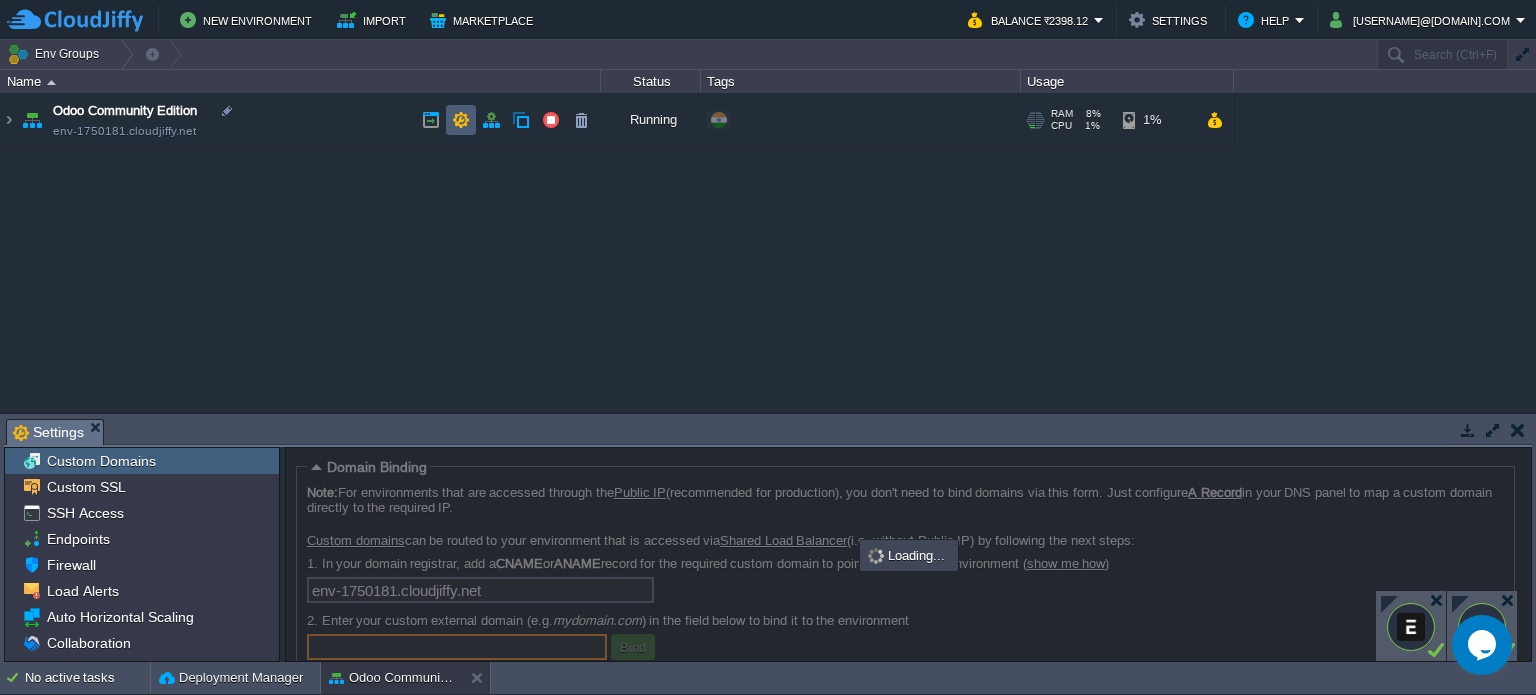 scroll, scrollTop: 1, scrollLeft: 0, axis: vertical 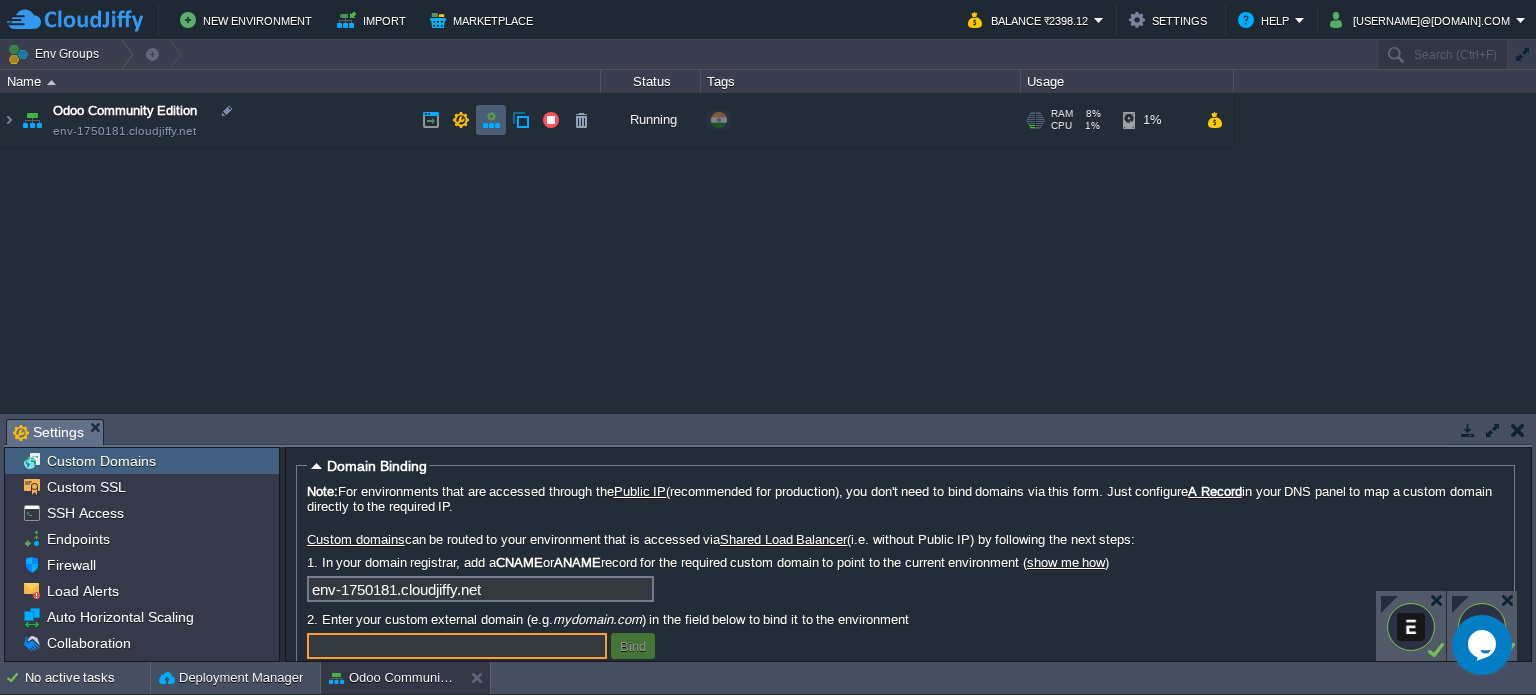 click at bounding box center (491, 120) 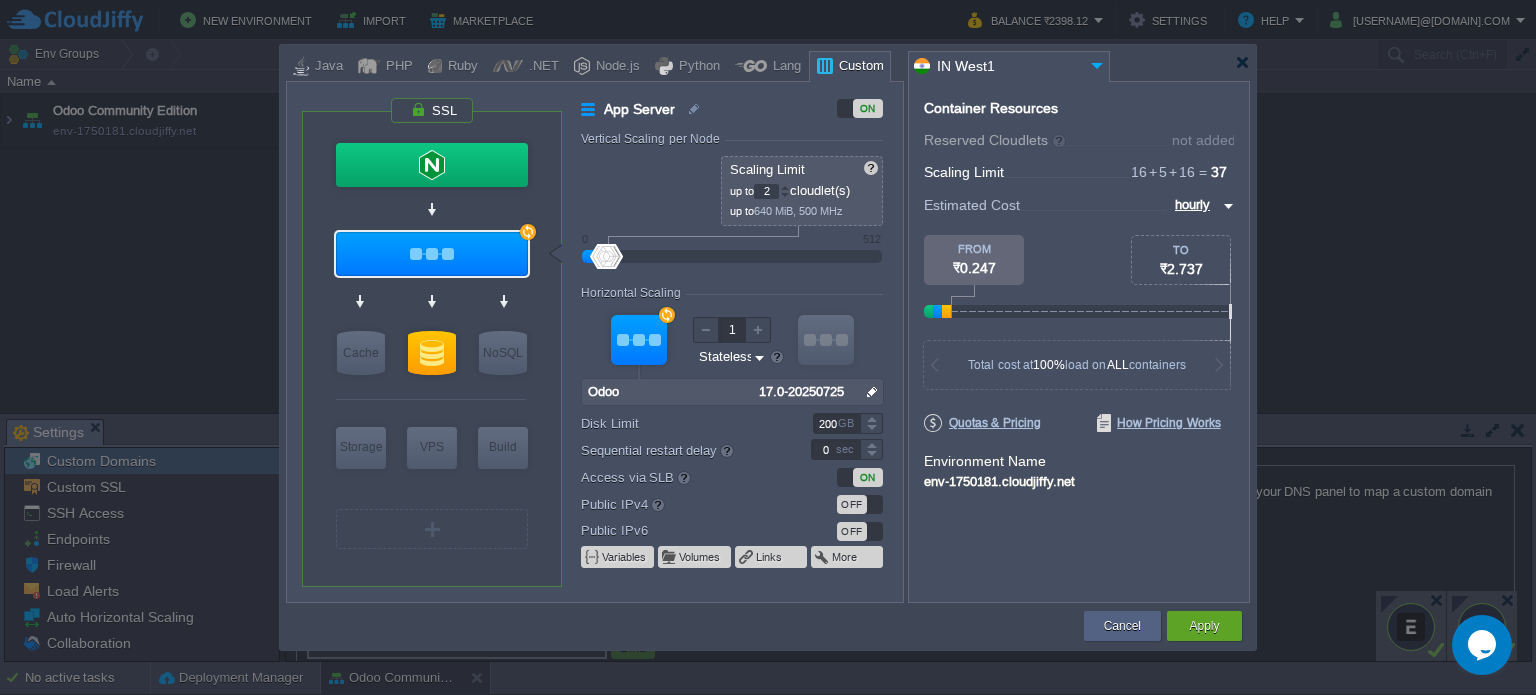 type on "1" 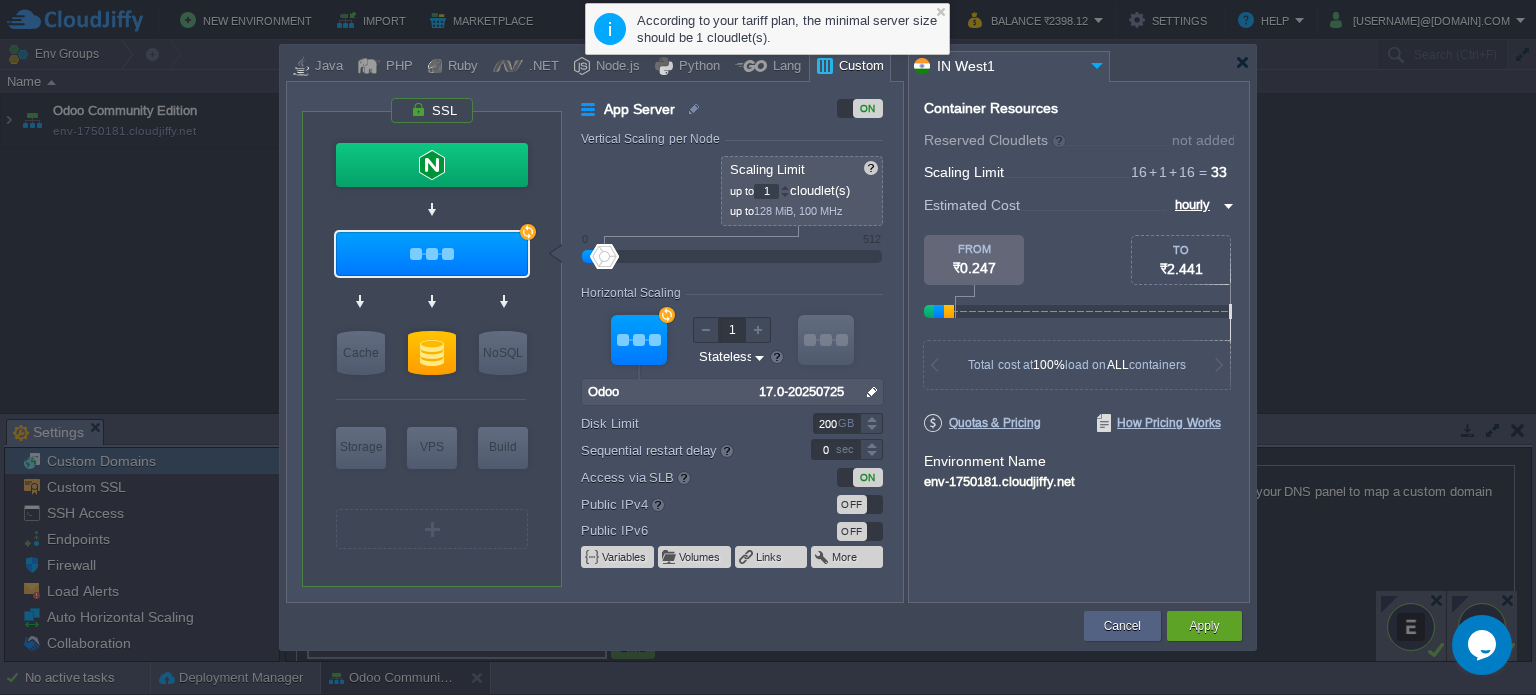 drag, startPoint x: 644, startPoint y: 264, endPoint x: 601, endPoint y: 264, distance: 43 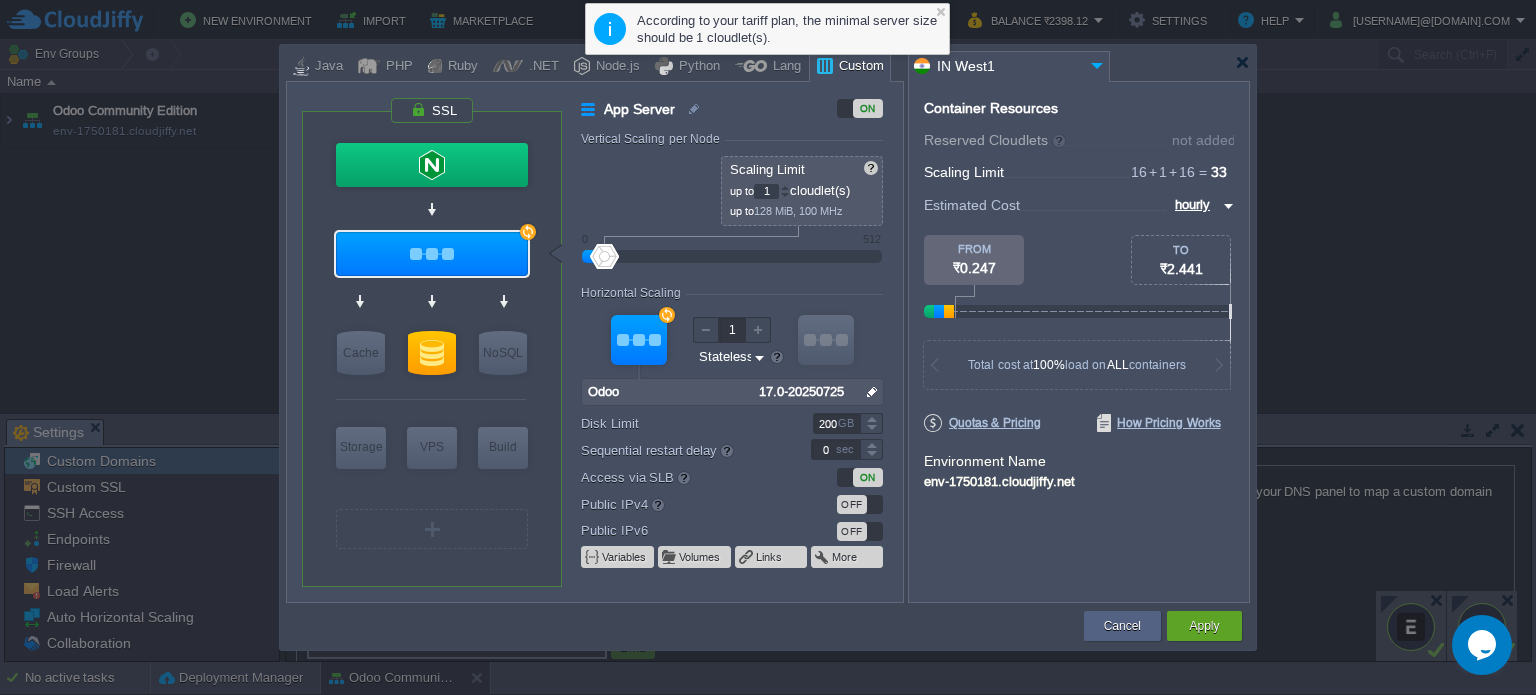 click at bounding box center (604, 256) 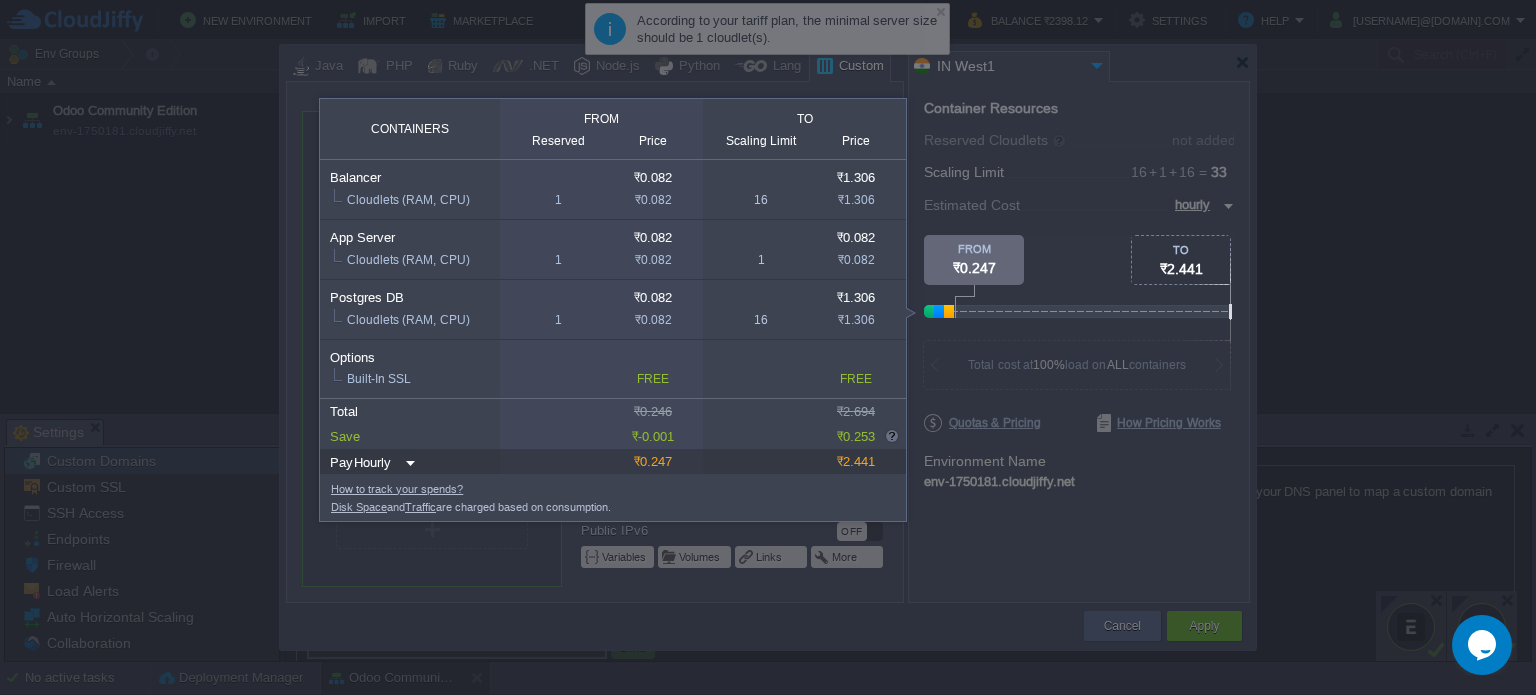 click at bounding box center (1230, 117) 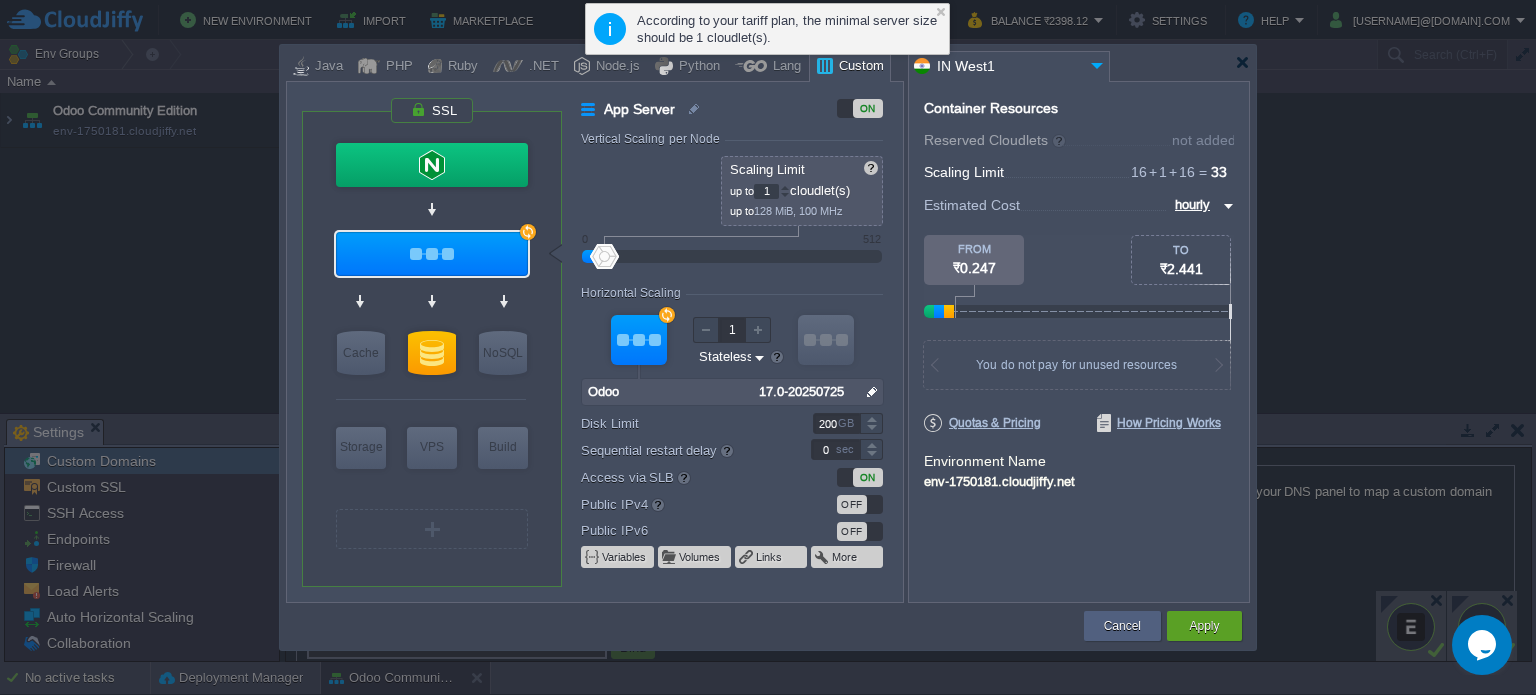 click on "hourly" at bounding box center [1193, 205] 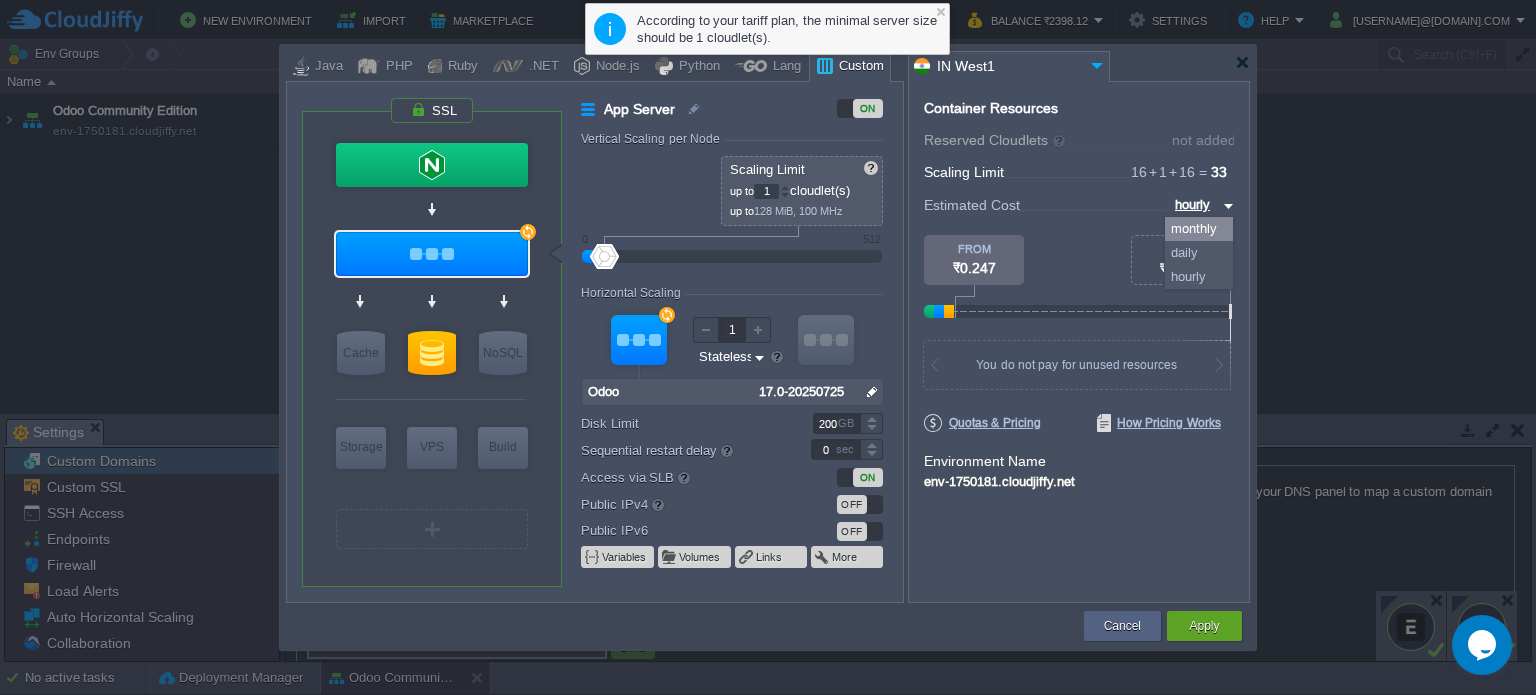 click on "monthly" at bounding box center (1199, 229) 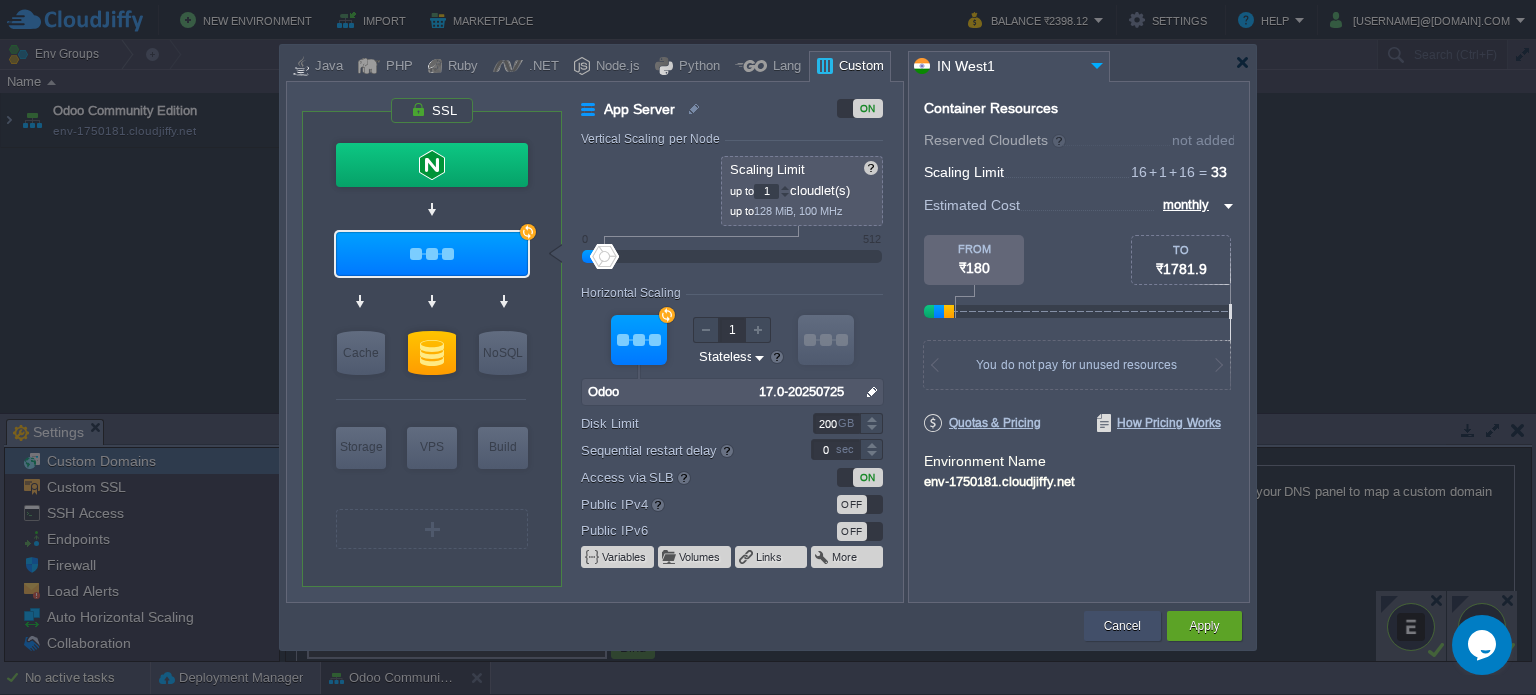 click on "Cancel" at bounding box center (1122, 626) 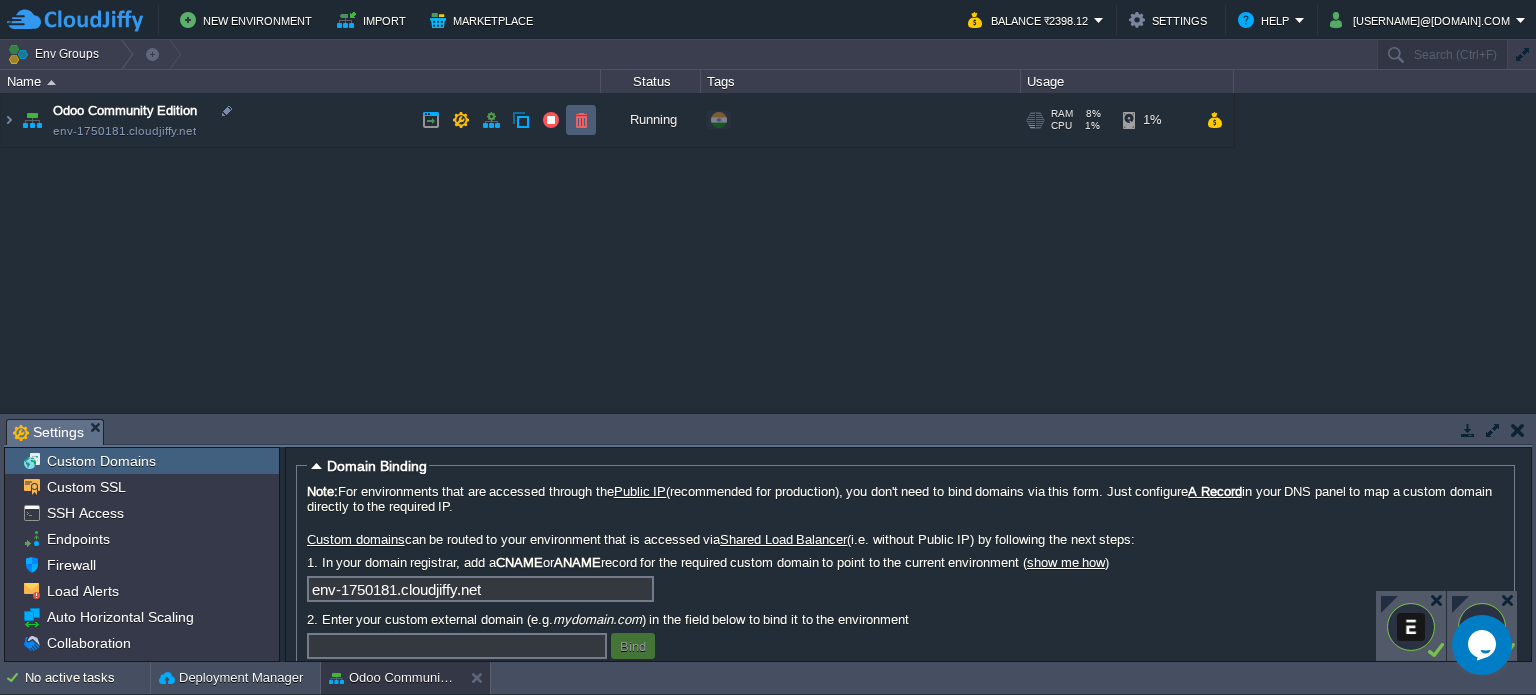 click at bounding box center [581, 120] 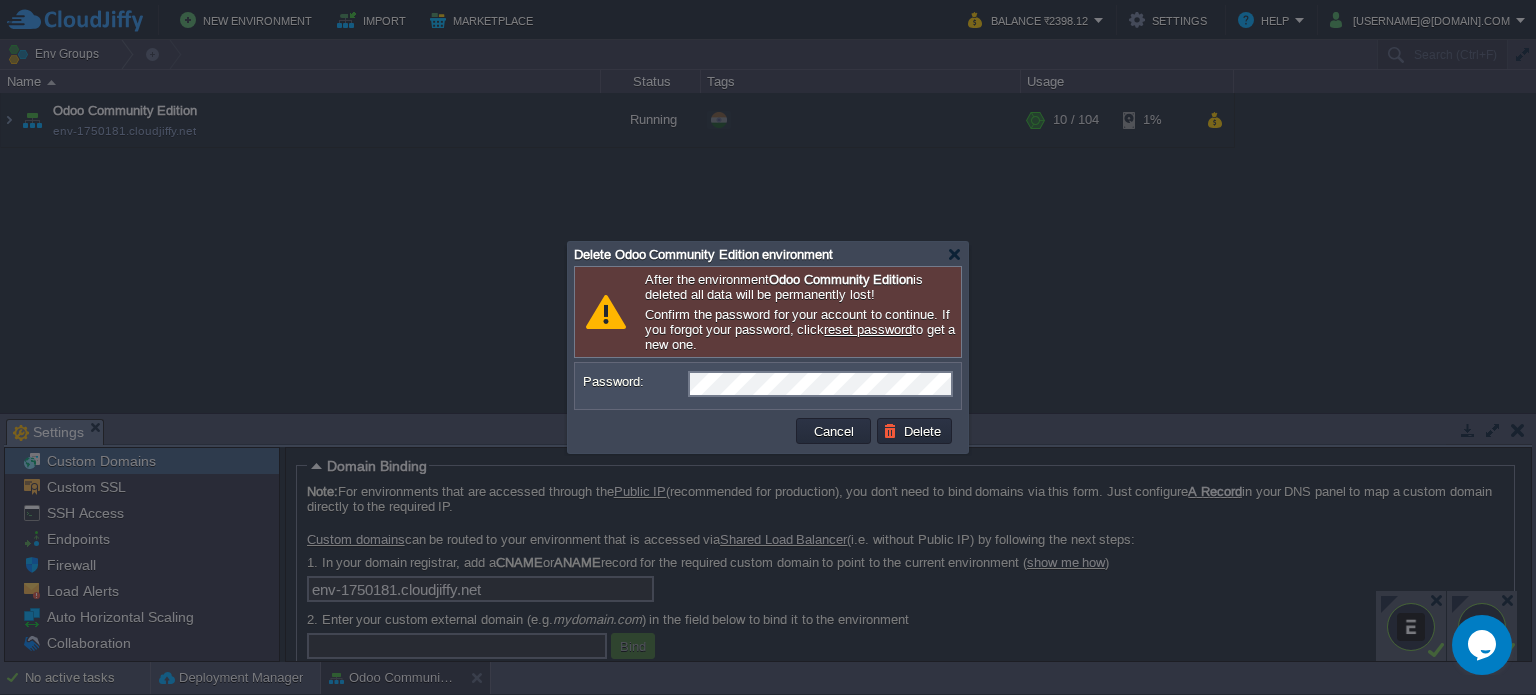 scroll, scrollTop: 161, scrollLeft: 0, axis: vertical 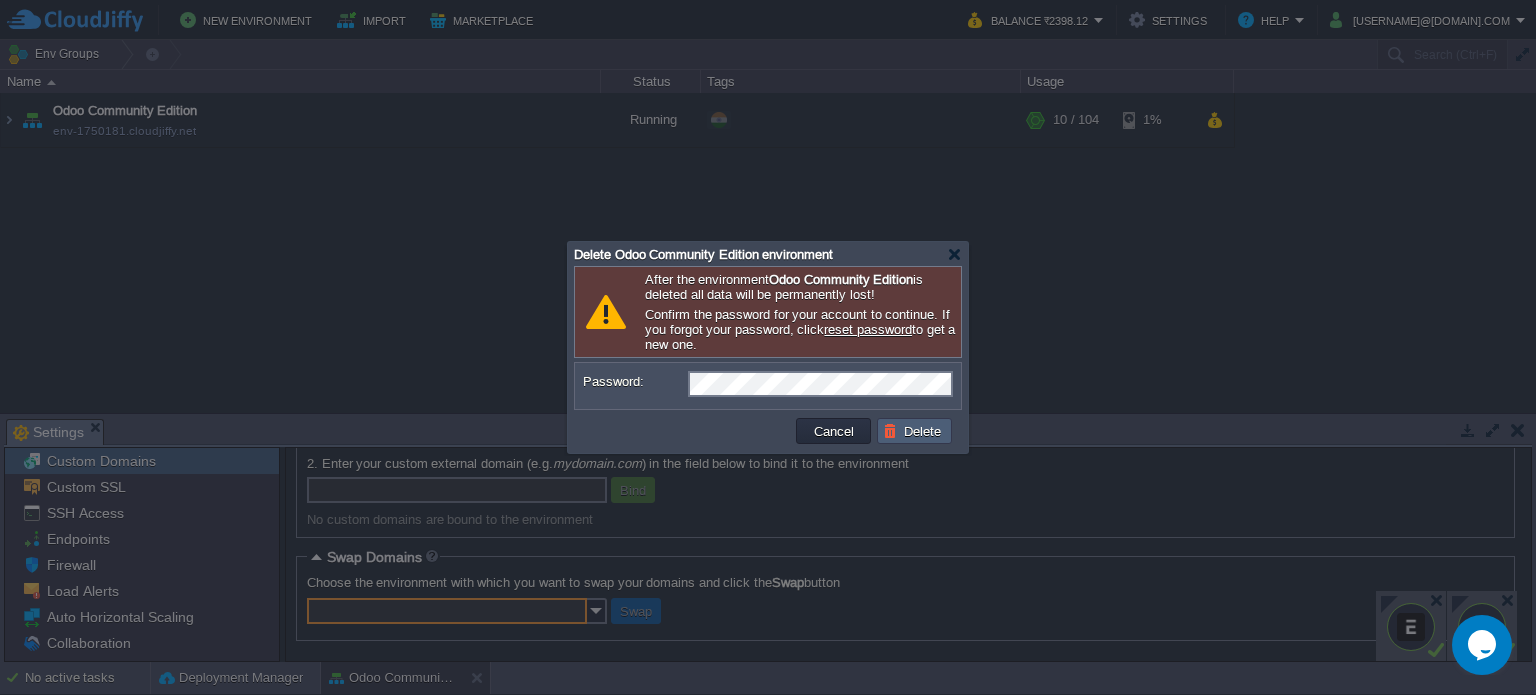 click on "Delete" at bounding box center (915, 431) 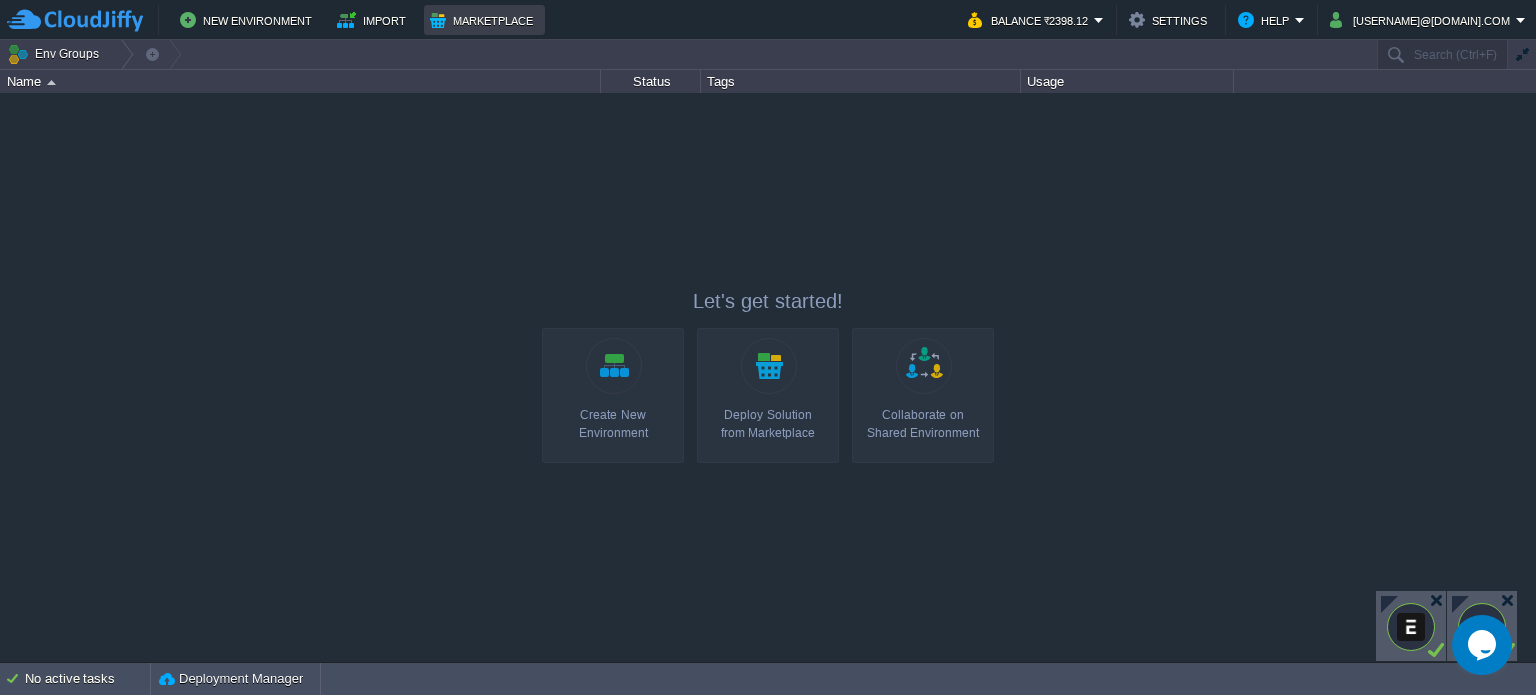 click on "Marketplace" at bounding box center [484, 20] 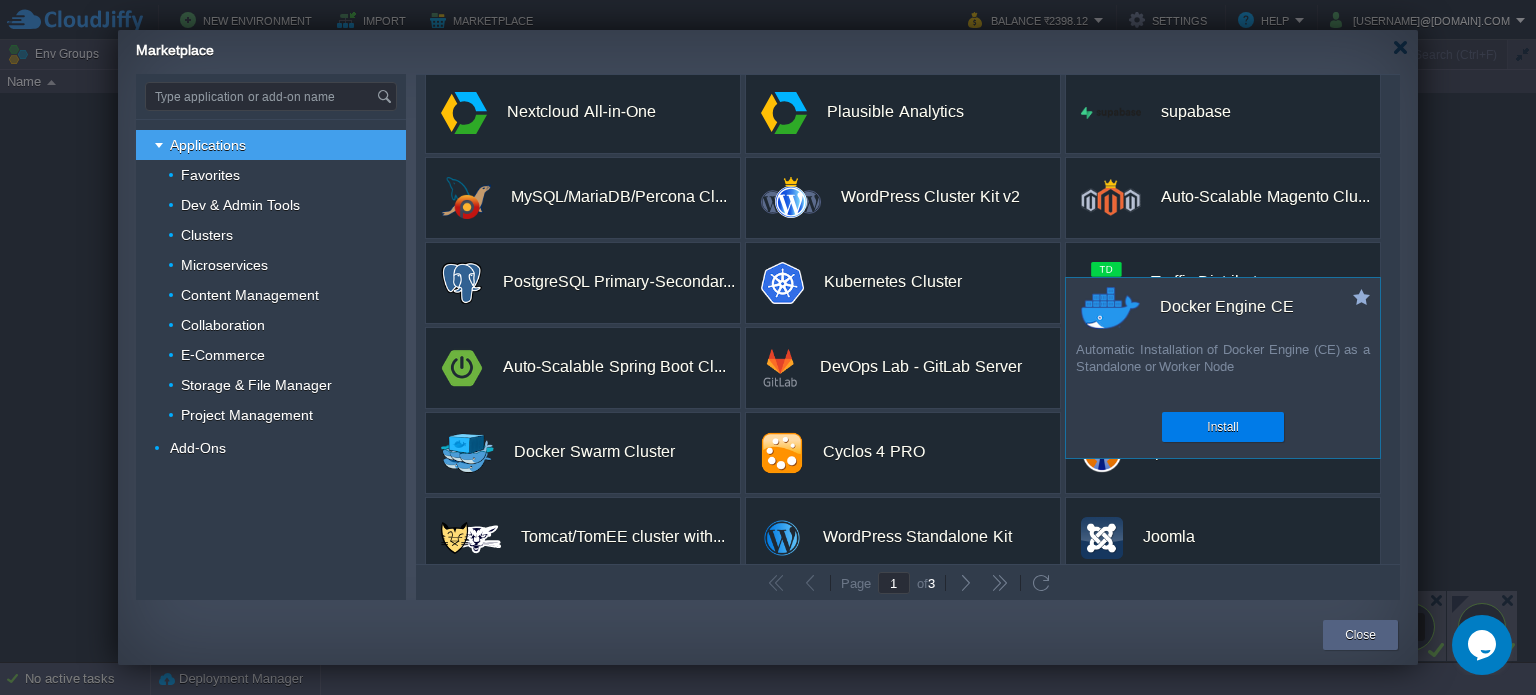 scroll, scrollTop: 373, scrollLeft: 0, axis: vertical 